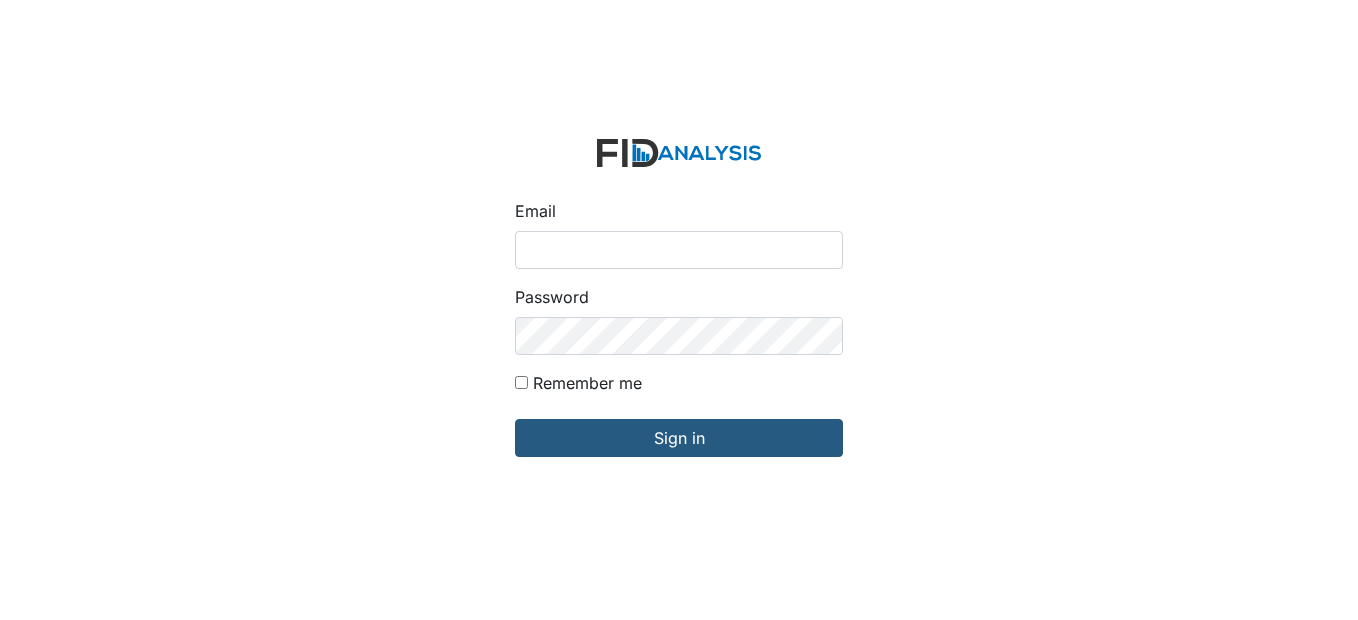 scroll, scrollTop: 0, scrollLeft: 0, axis: both 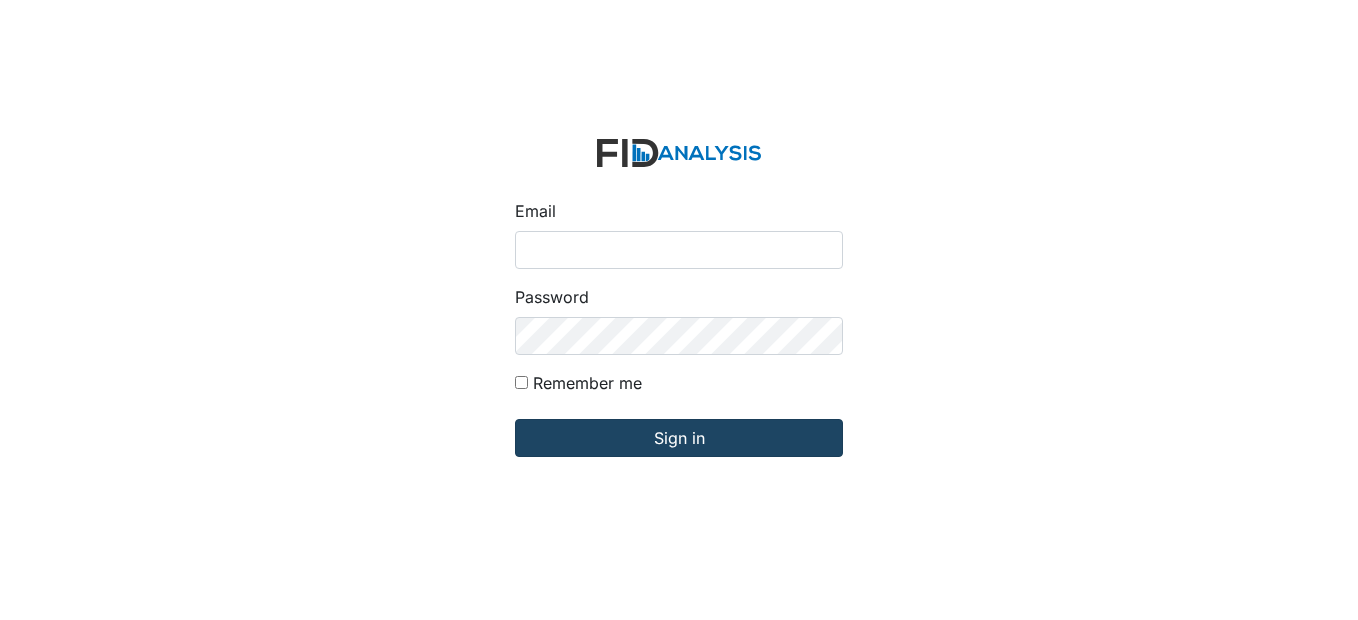 type on "[EMAIL]" 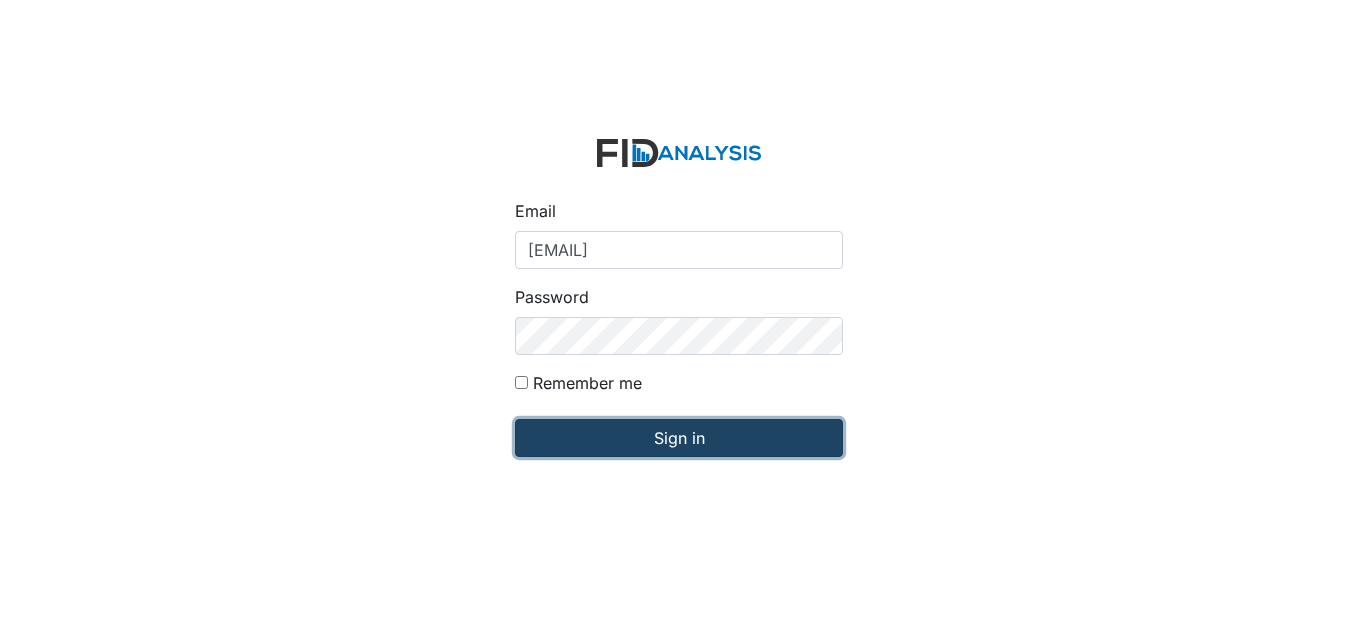 click on "Sign in" at bounding box center [679, 438] 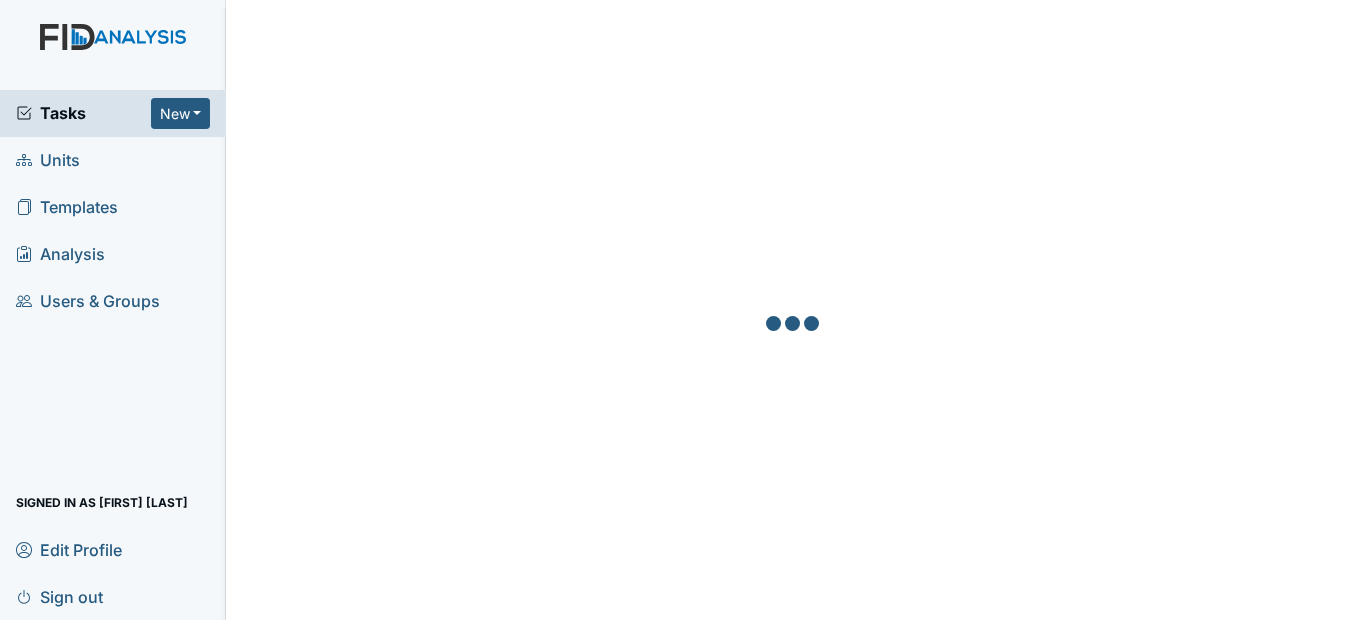 scroll, scrollTop: 0, scrollLeft: 0, axis: both 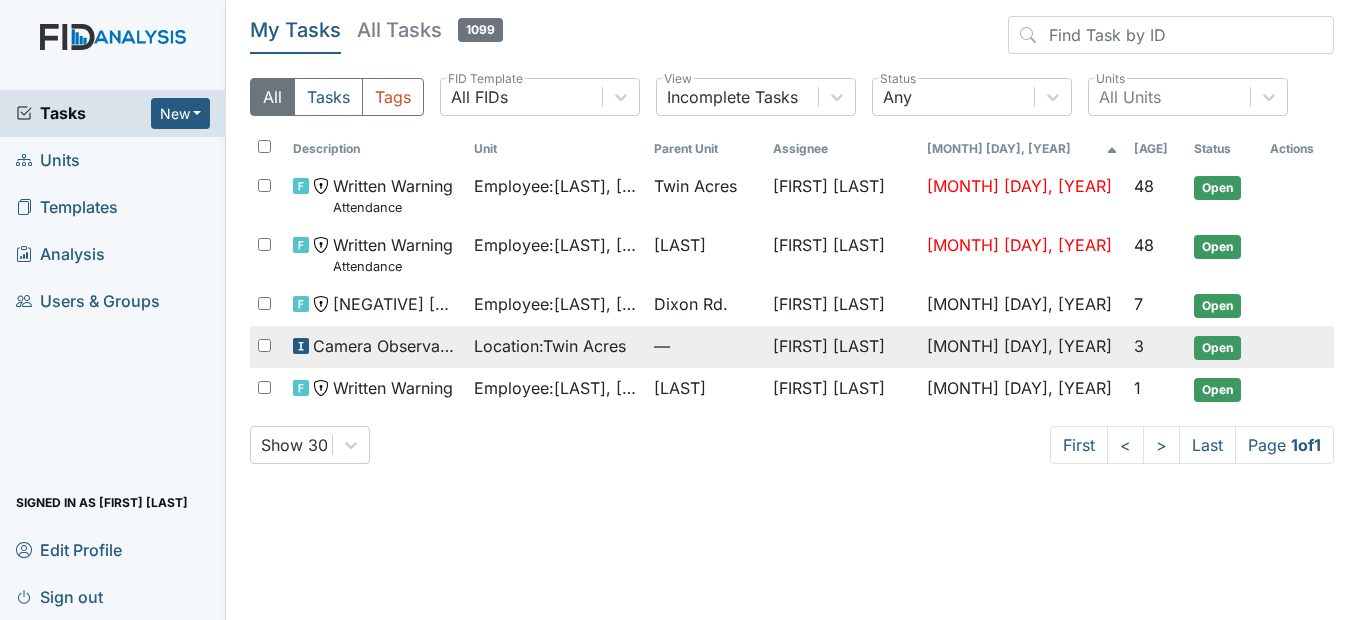 click on "Location :  Twin Acres" at bounding box center (550, 346) 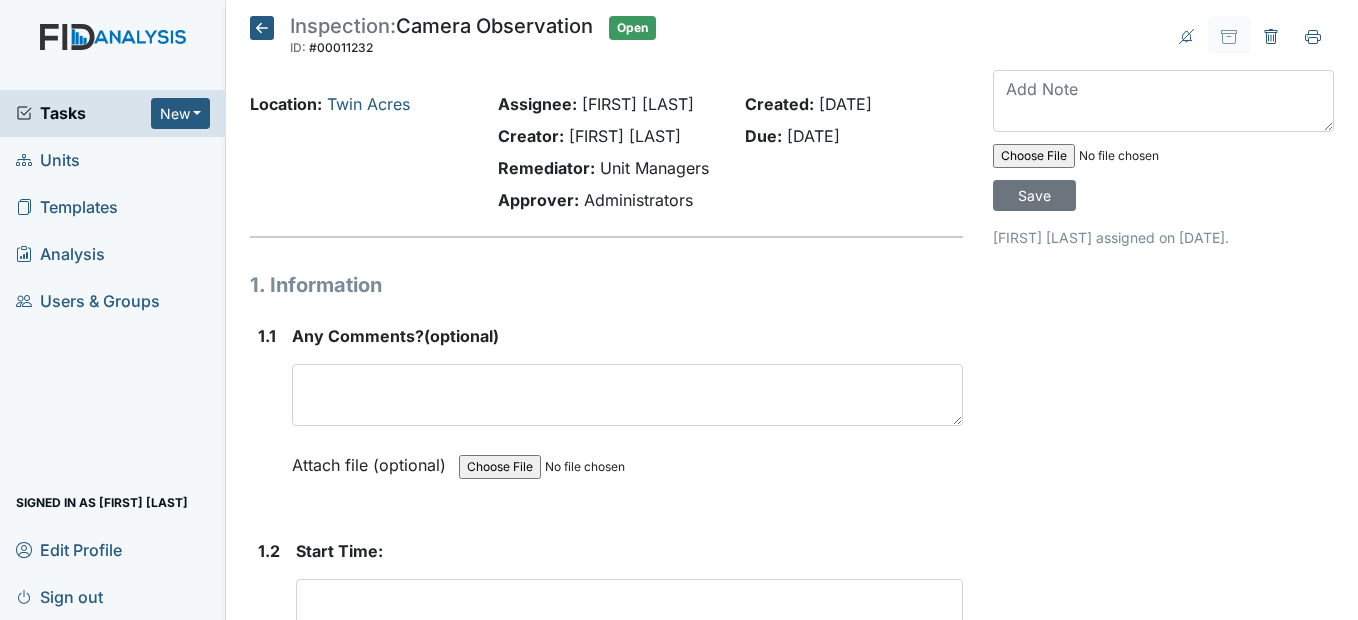 scroll, scrollTop: 0, scrollLeft: 0, axis: both 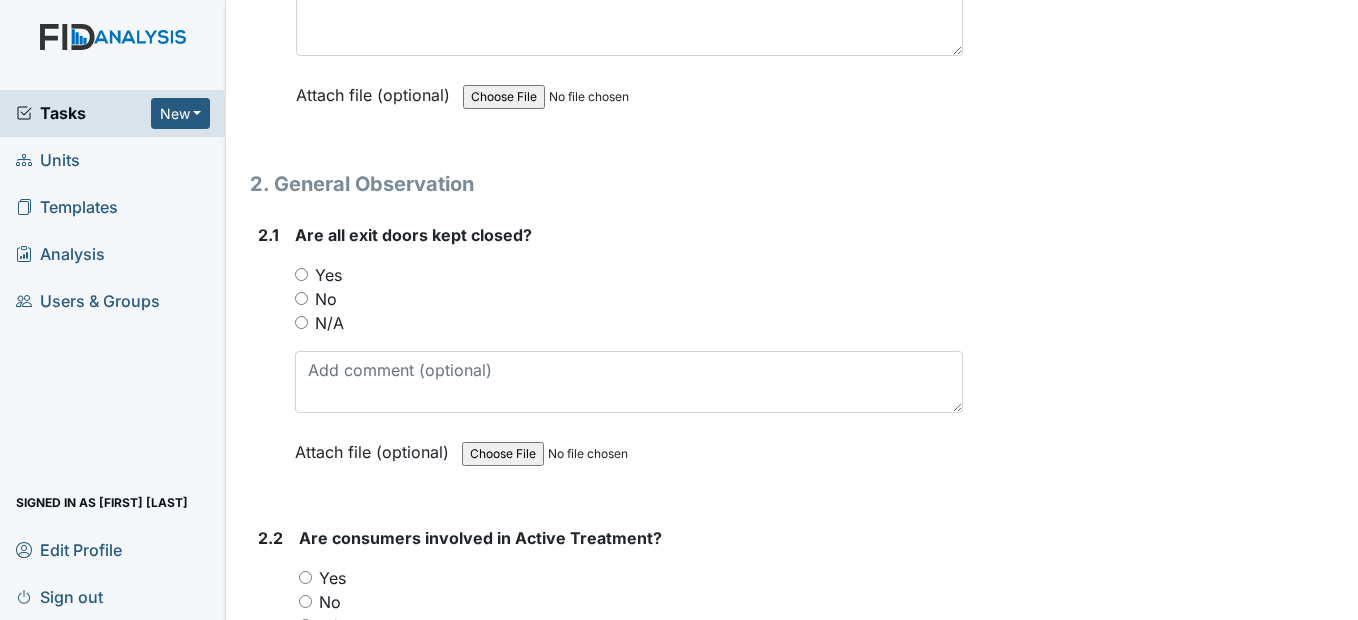 click on "Yes" at bounding box center (301, 274) 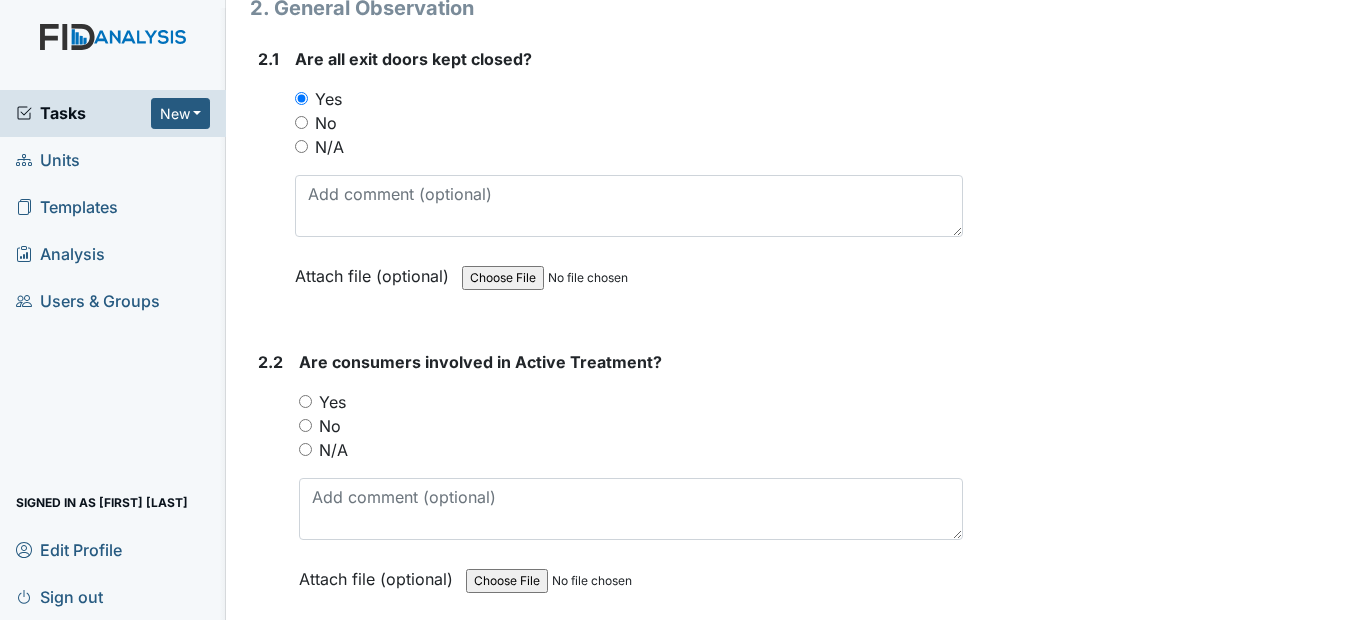 scroll, scrollTop: 1100, scrollLeft: 0, axis: vertical 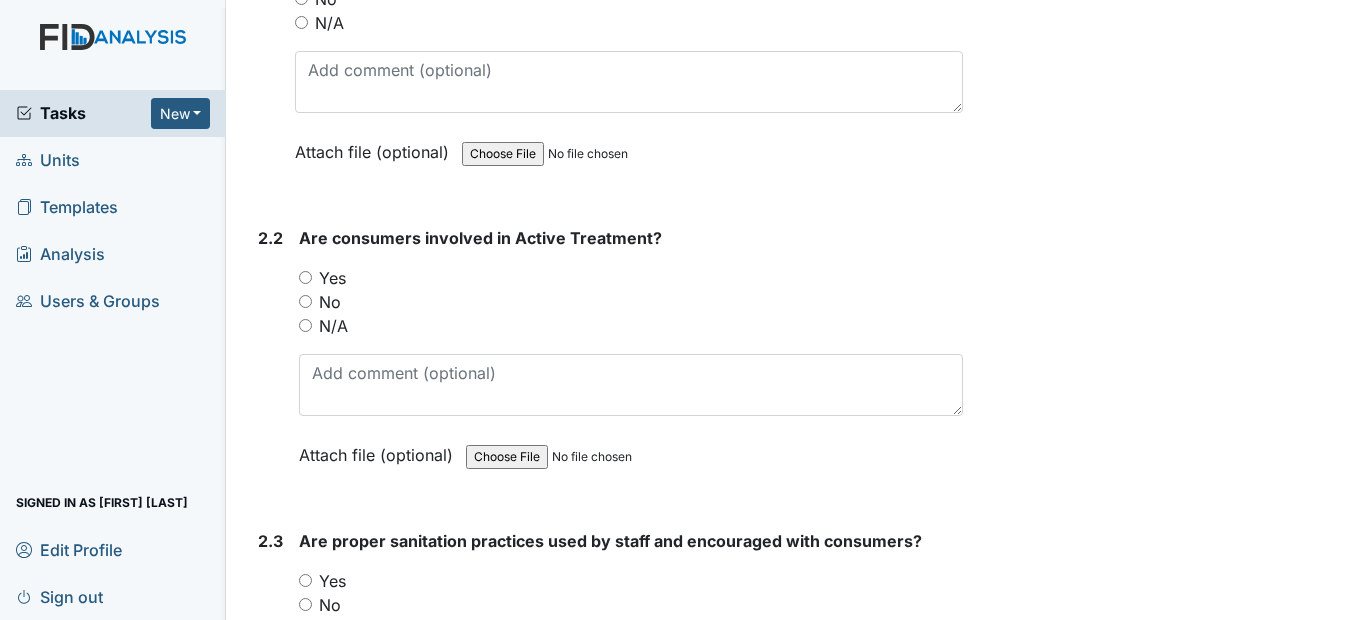 click on "Yes" at bounding box center (305, 277) 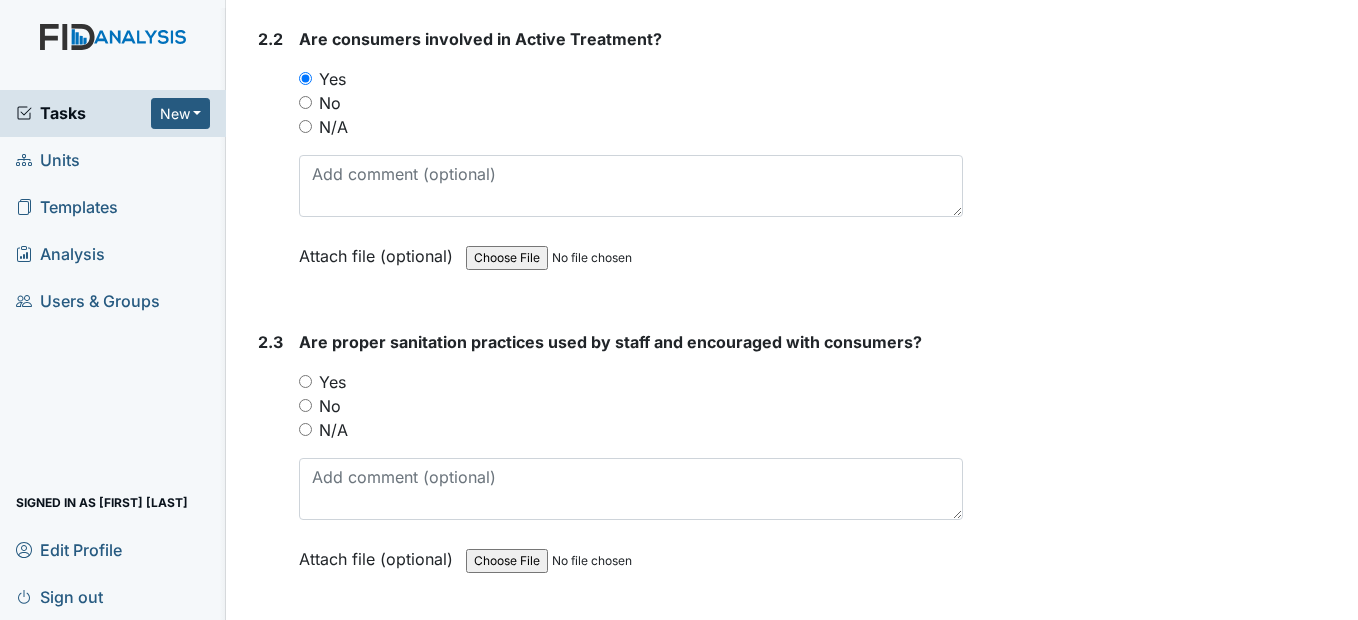 scroll, scrollTop: 1300, scrollLeft: 0, axis: vertical 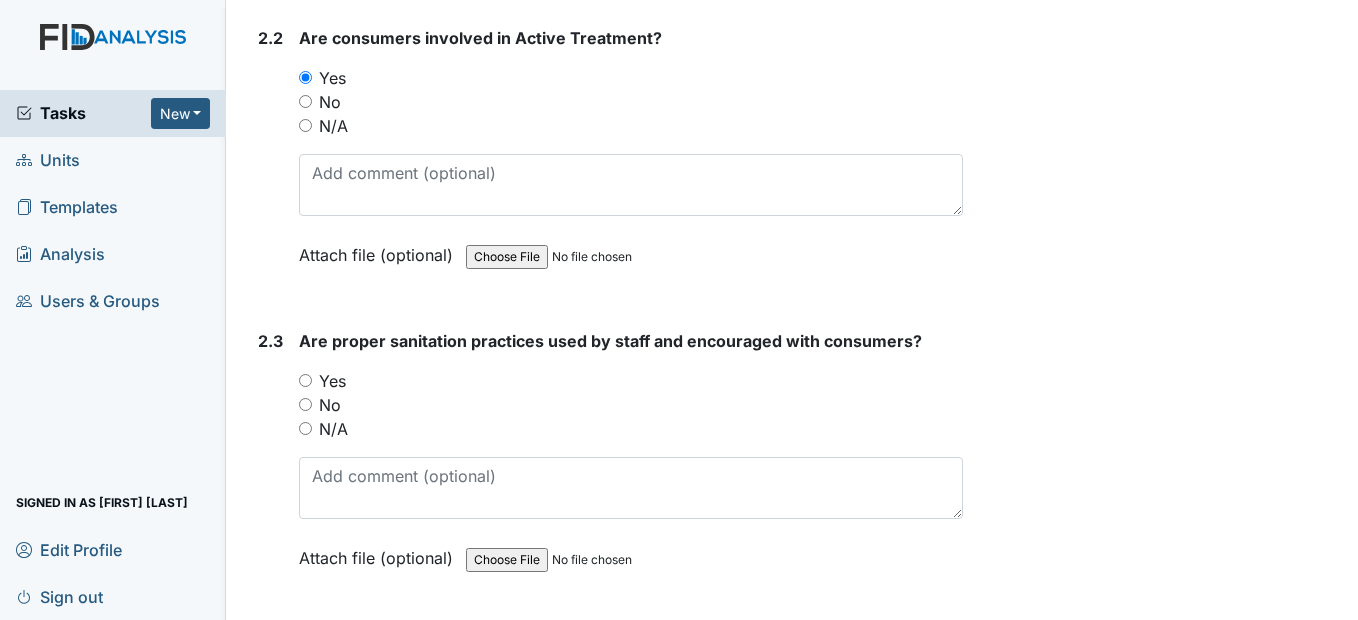 click on "Yes" at bounding box center [630, 381] 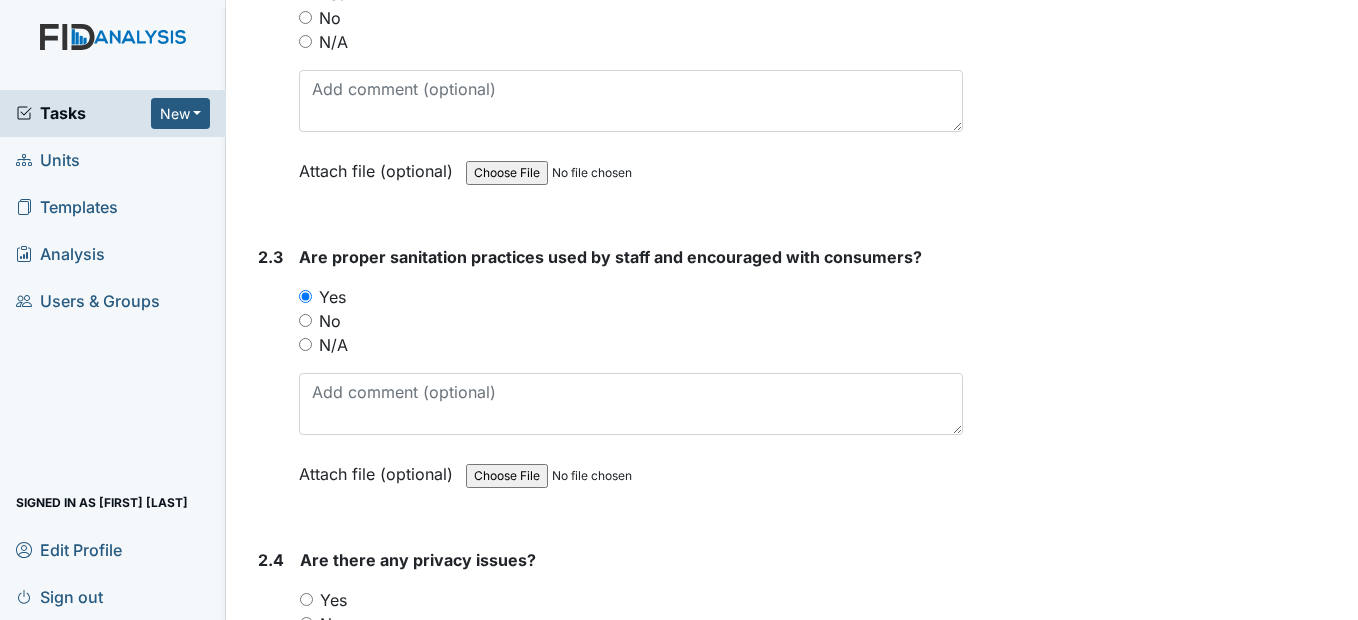 scroll, scrollTop: 1600, scrollLeft: 0, axis: vertical 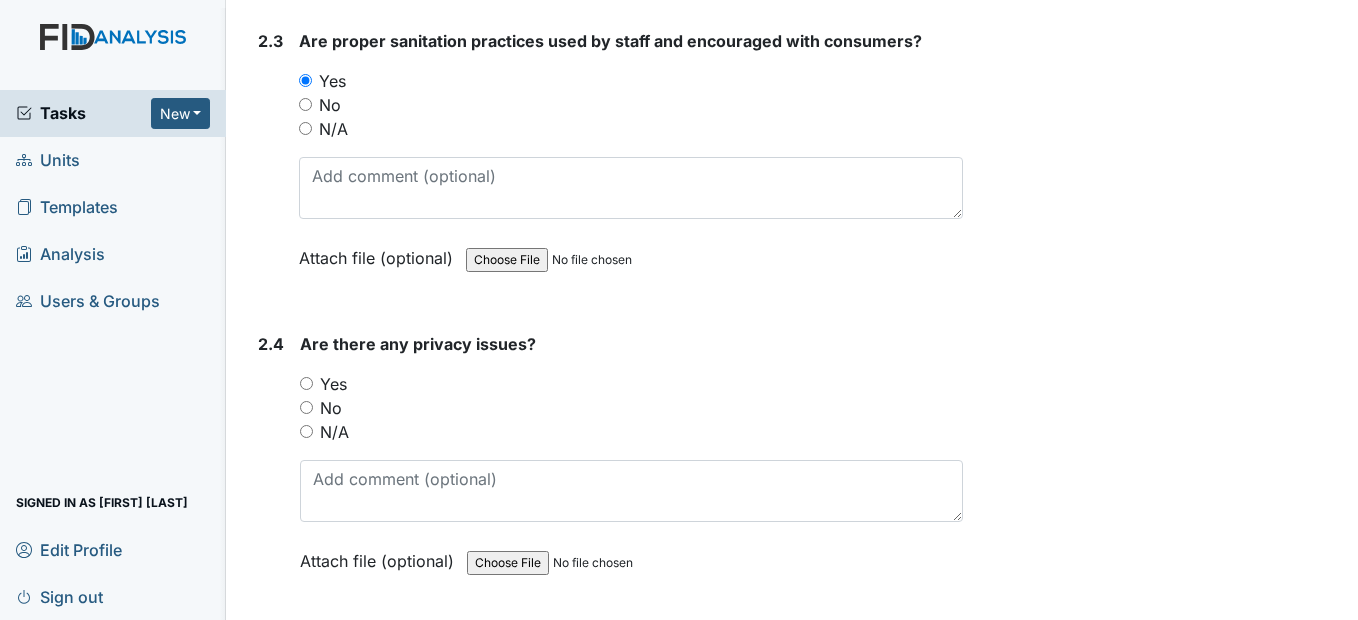click on "No" at bounding box center [306, 407] 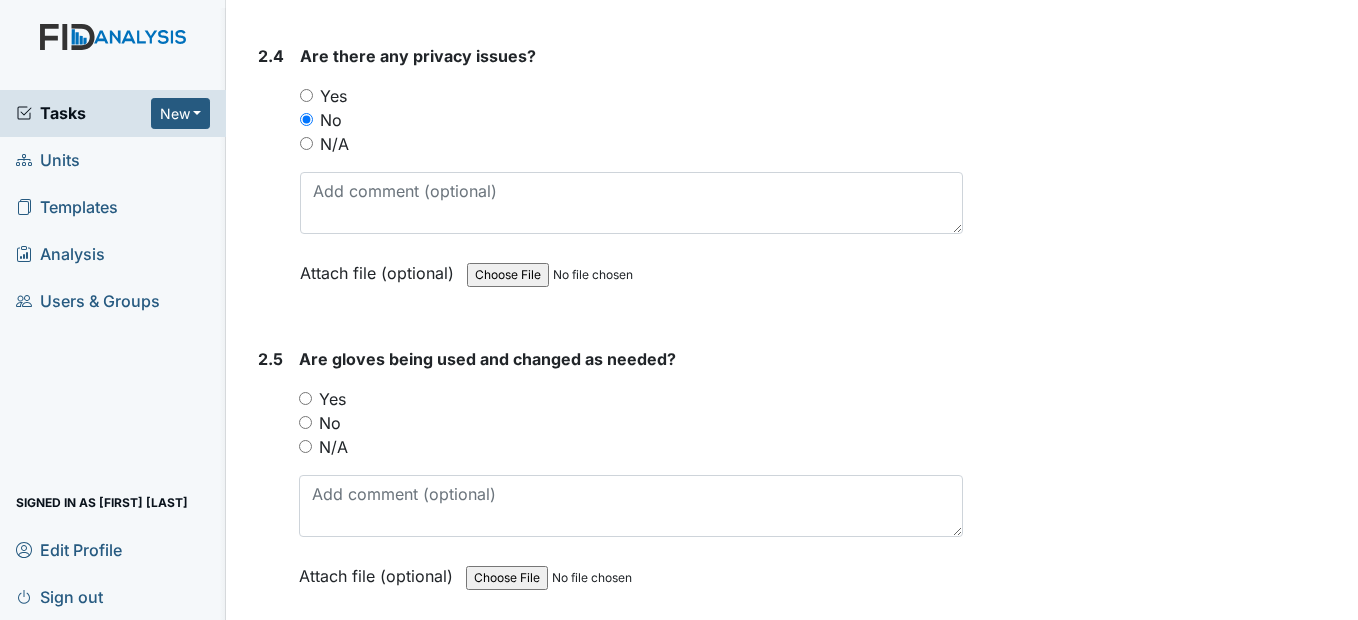 scroll, scrollTop: 1900, scrollLeft: 0, axis: vertical 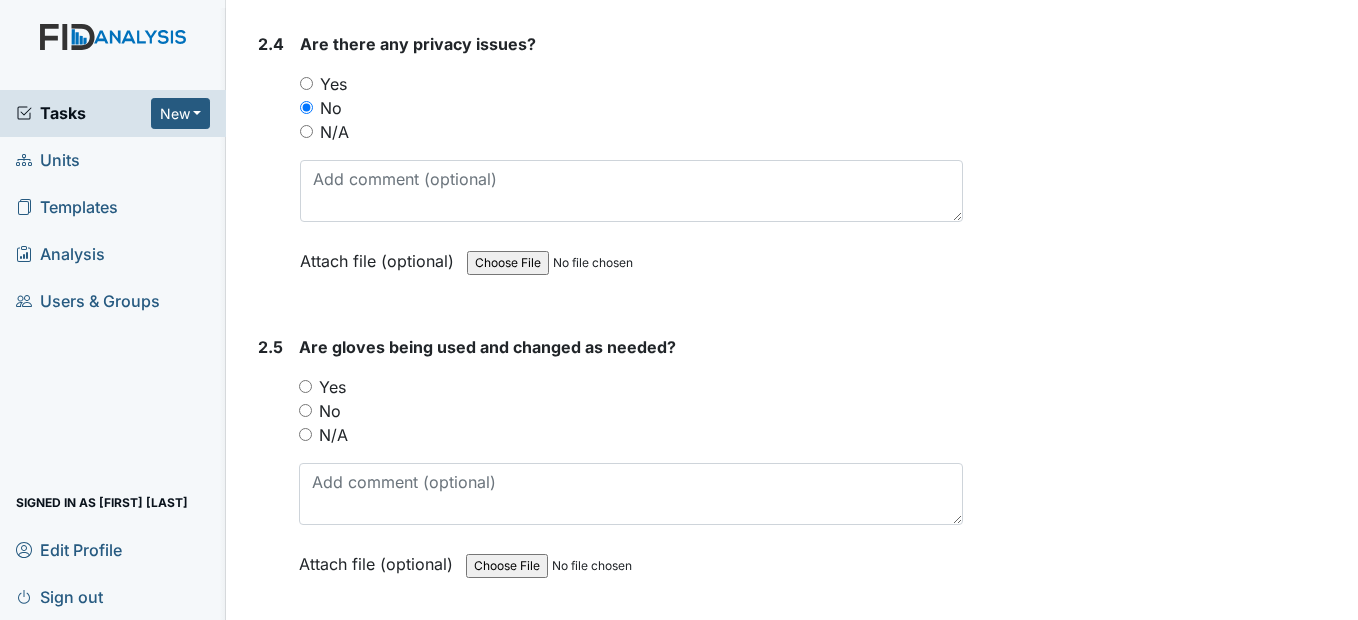 click on "Yes" at bounding box center [305, 386] 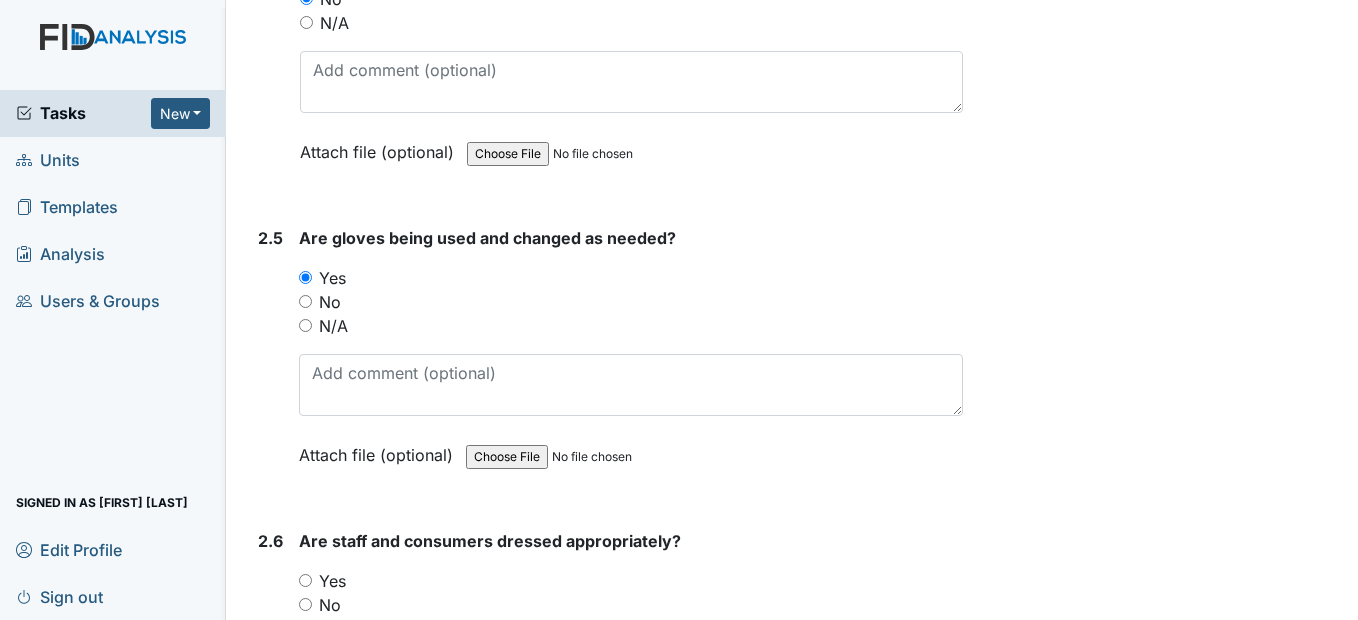 scroll, scrollTop: 2200, scrollLeft: 0, axis: vertical 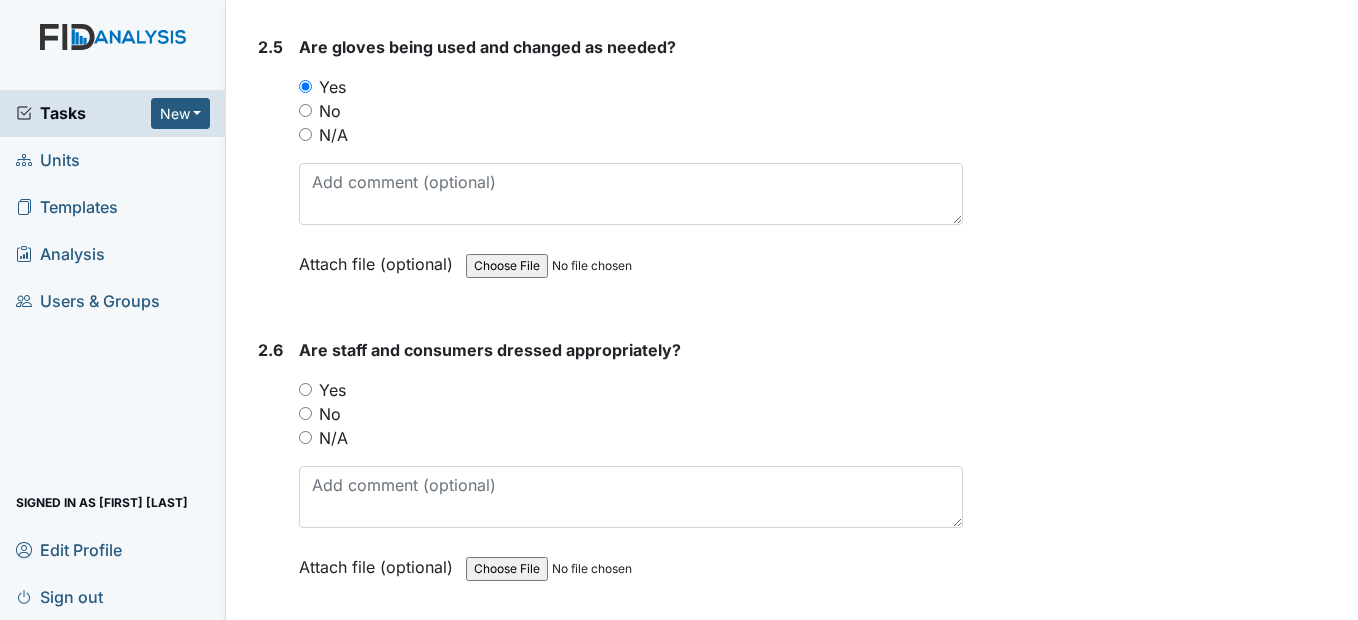 click on "Yes" at bounding box center (305, 389) 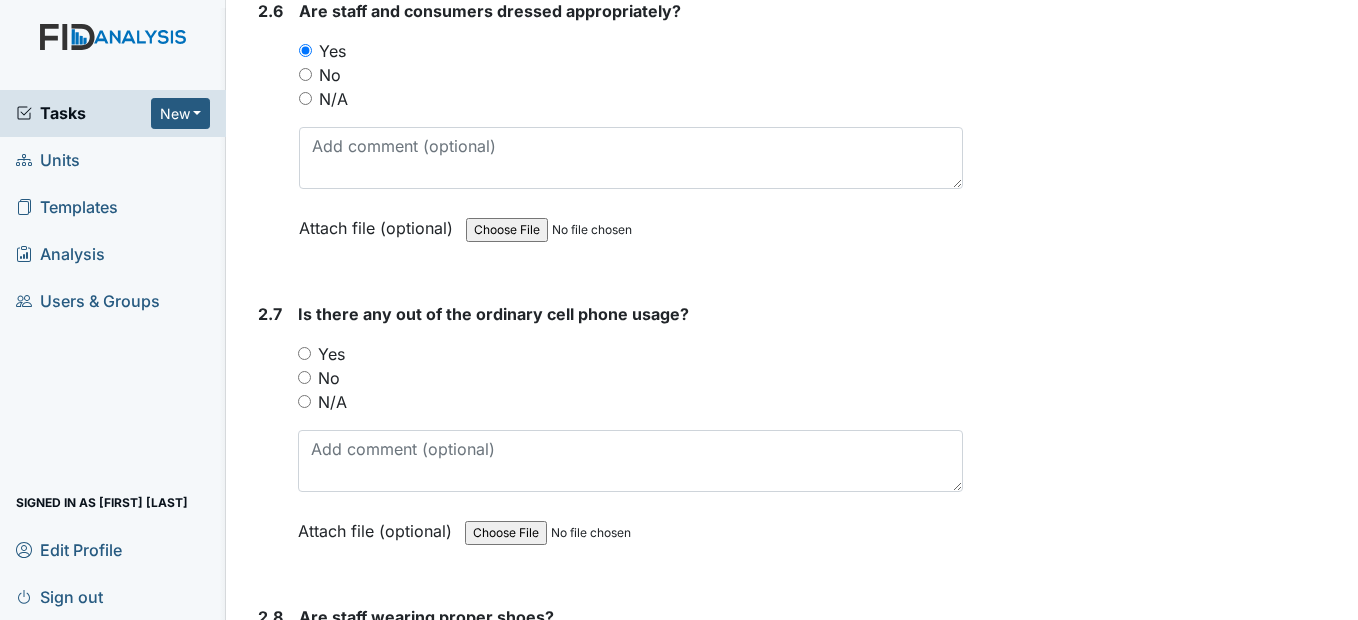 scroll, scrollTop: 2600, scrollLeft: 0, axis: vertical 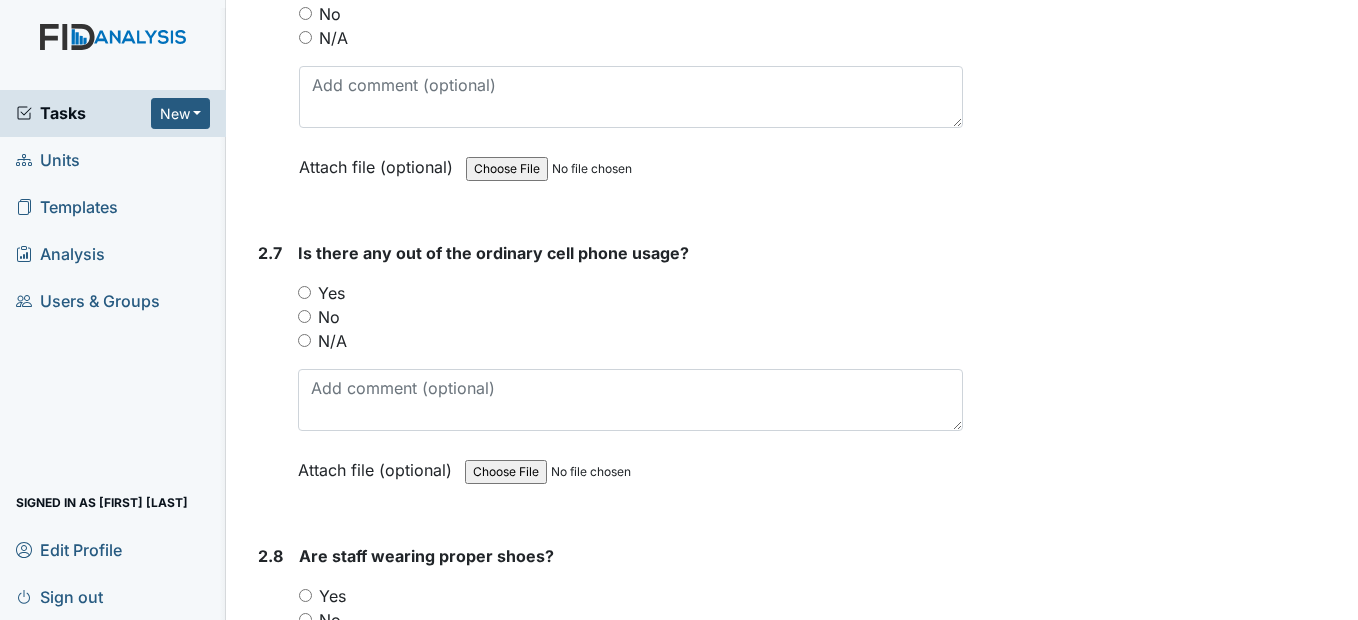 click on "No" at bounding box center (304, 316) 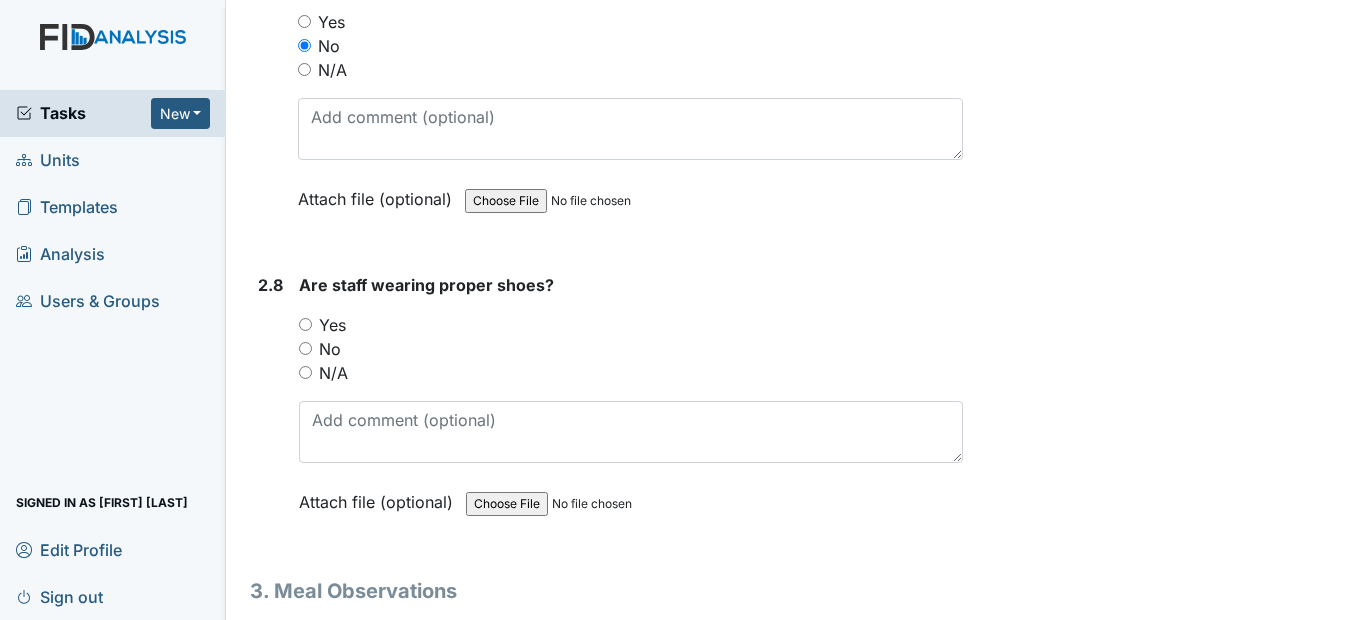 scroll, scrollTop: 2900, scrollLeft: 0, axis: vertical 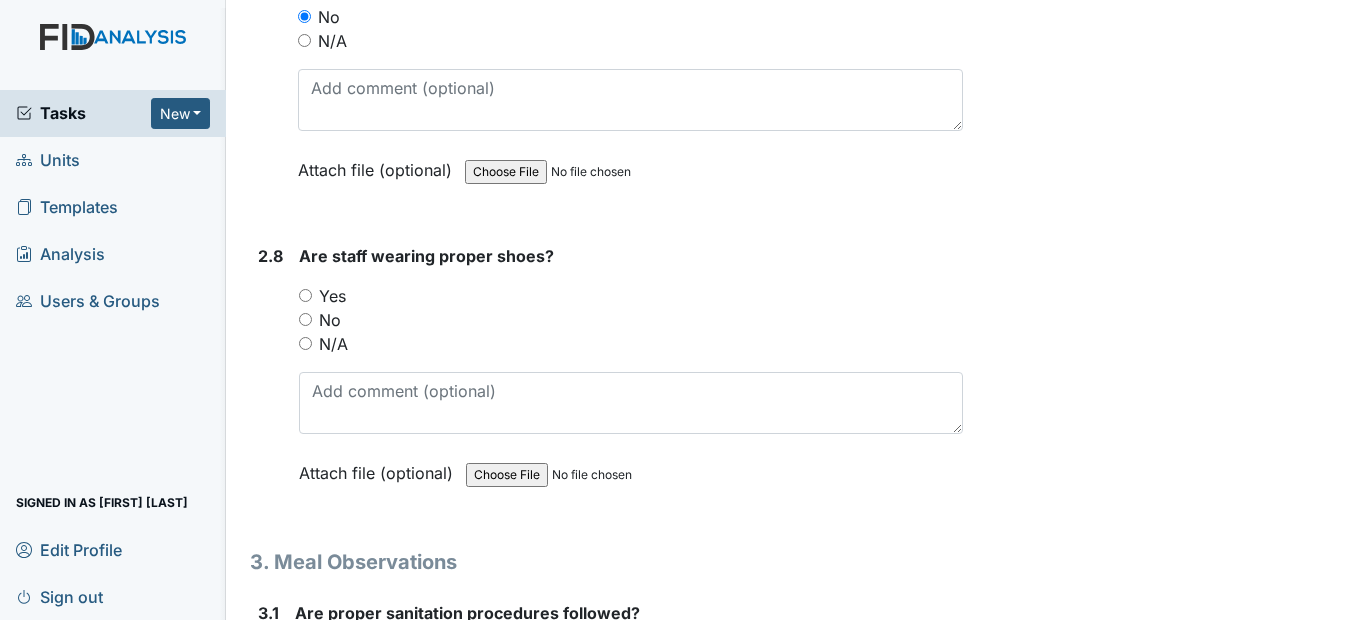 click on "Yes" at bounding box center (305, 295) 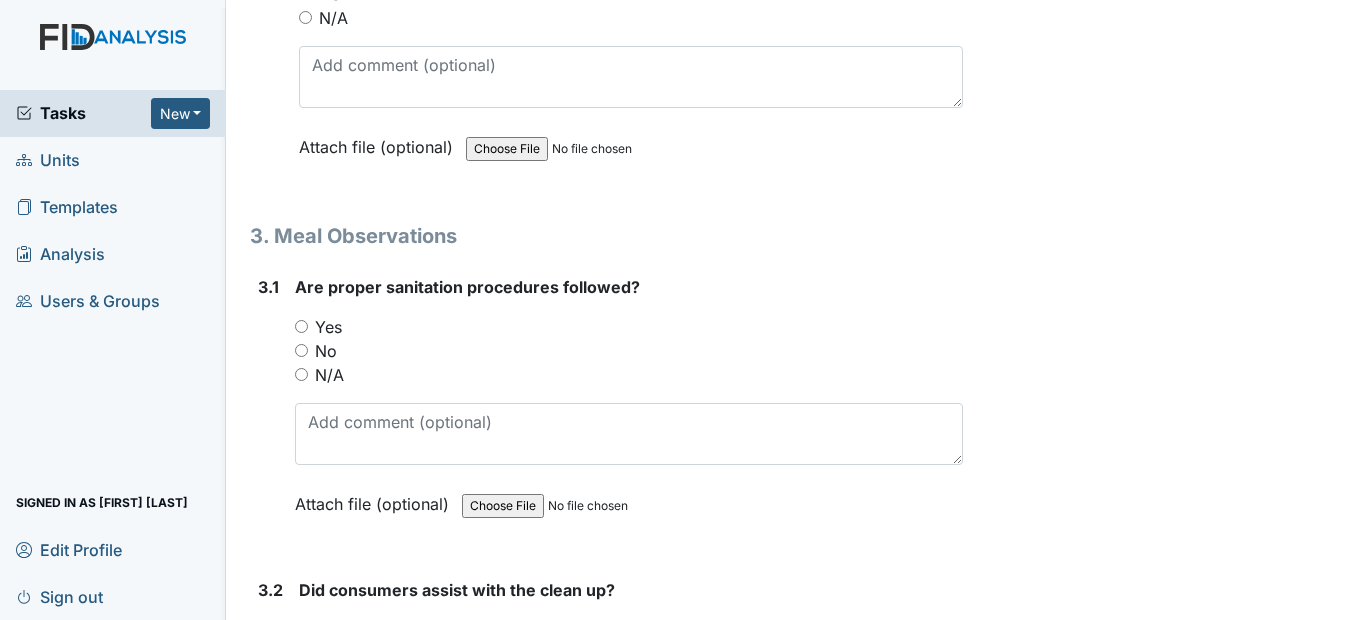 scroll, scrollTop: 3300, scrollLeft: 0, axis: vertical 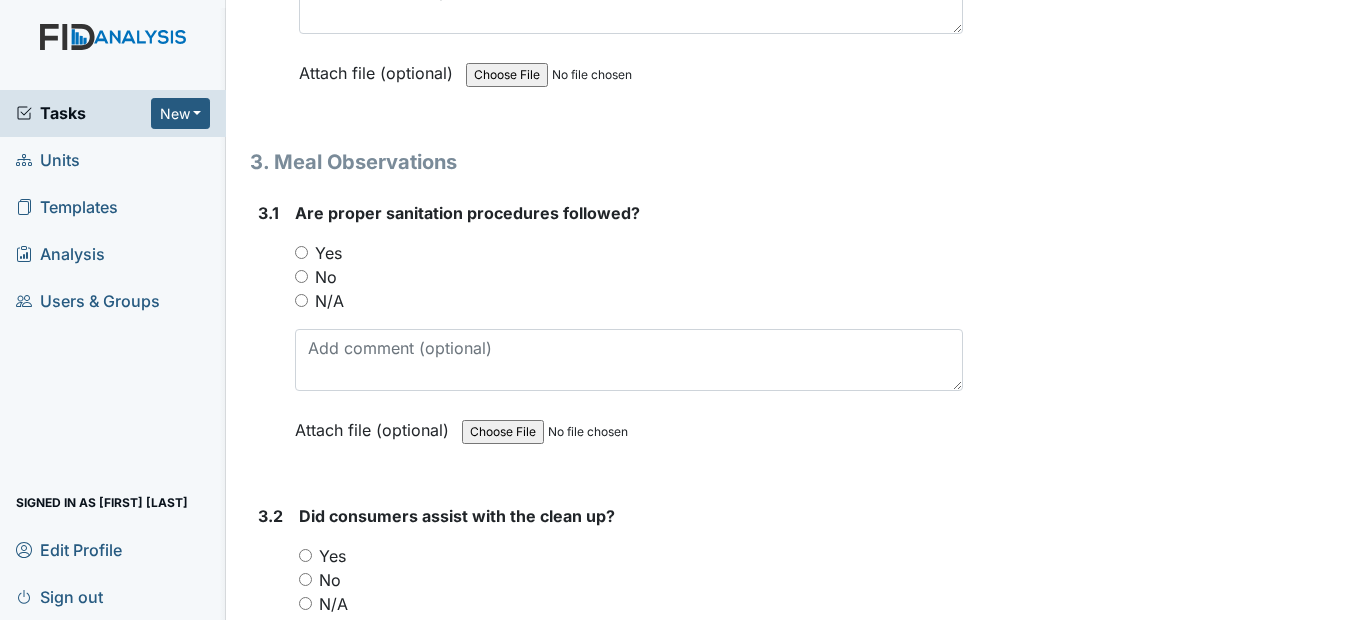 click on "Yes" at bounding box center (301, 252) 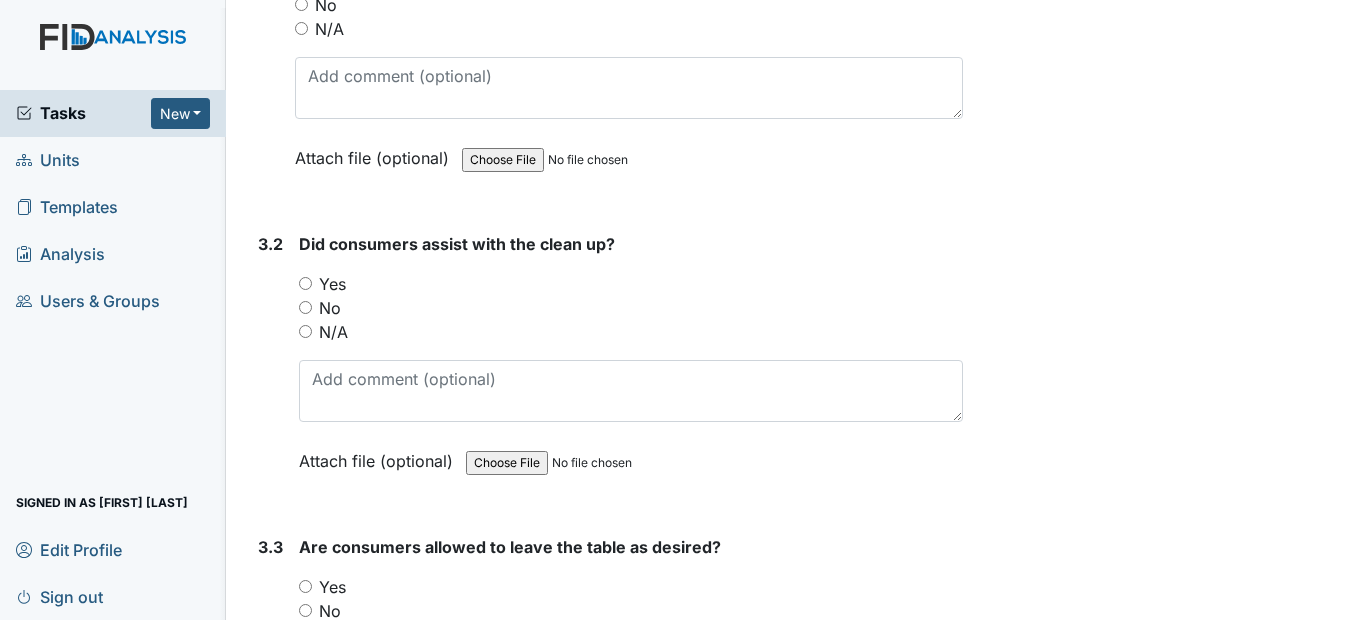 scroll, scrollTop: 3600, scrollLeft: 0, axis: vertical 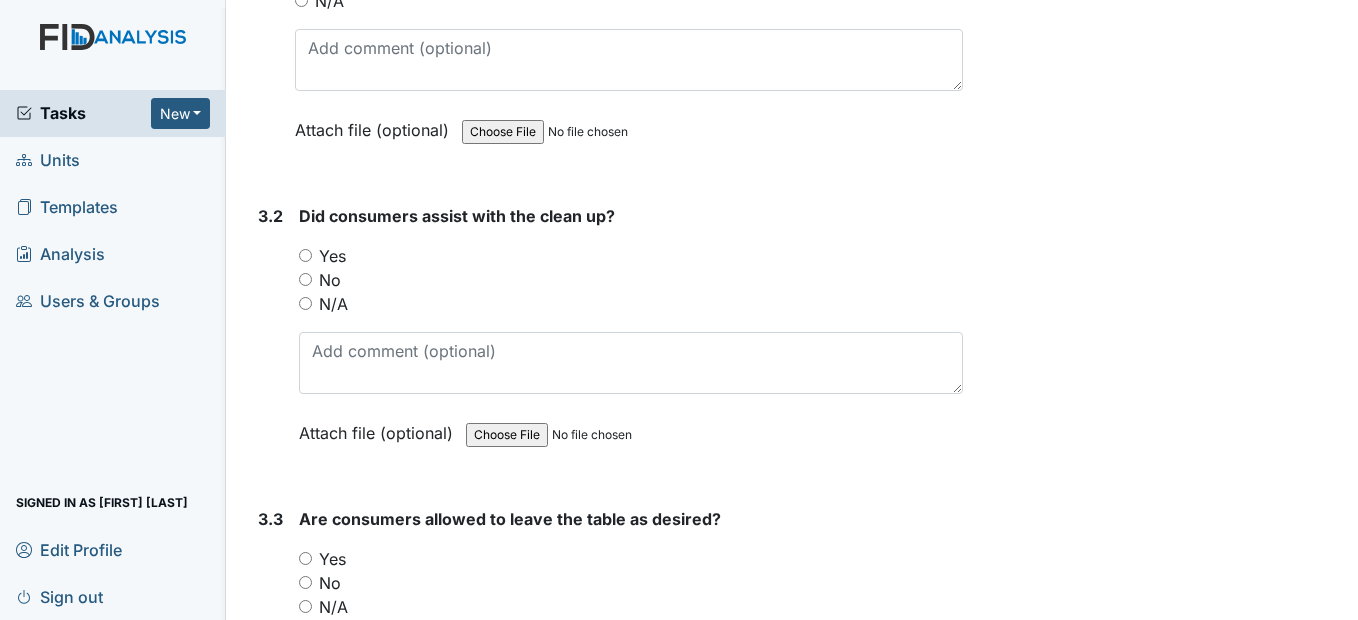 click on "Yes" at bounding box center (305, 255) 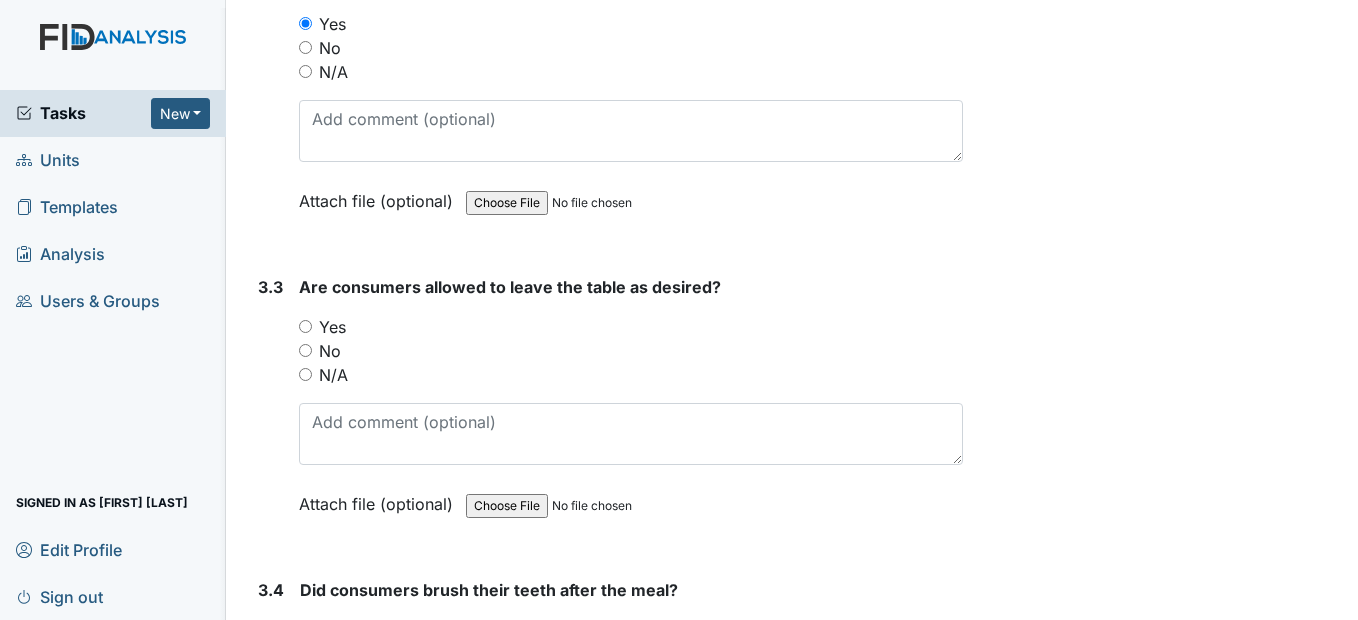 scroll, scrollTop: 3900, scrollLeft: 0, axis: vertical 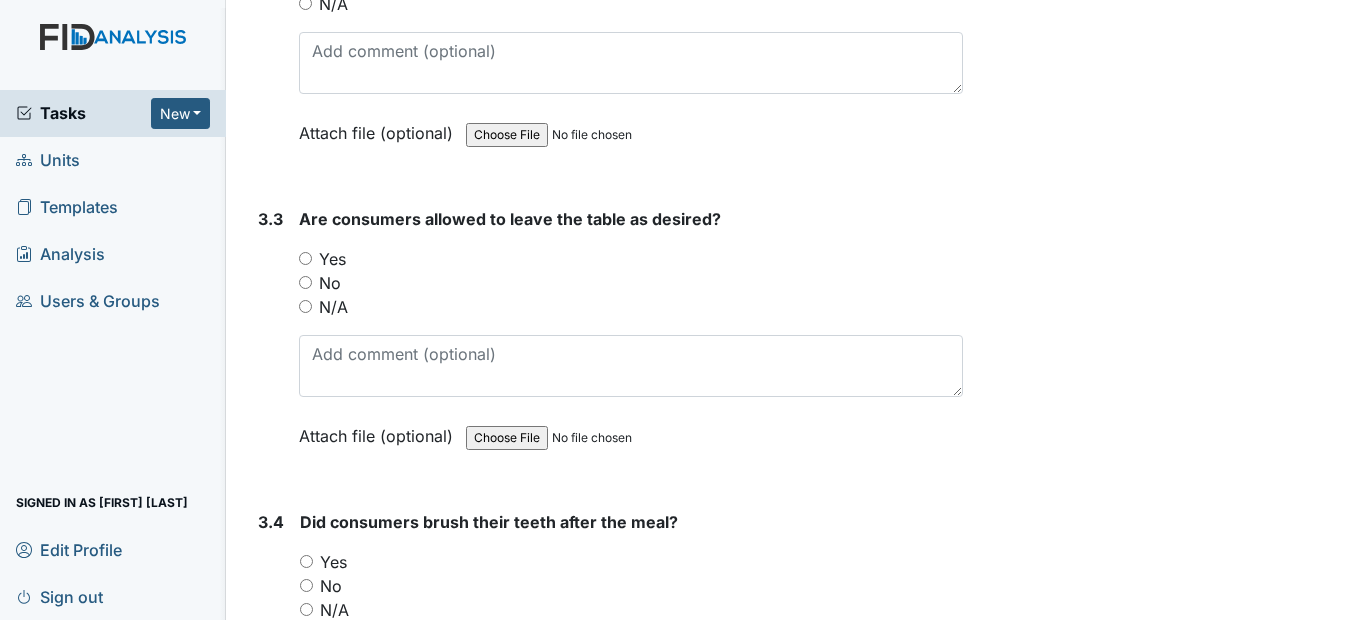click on "Yes" at bounding box center [305, 258] 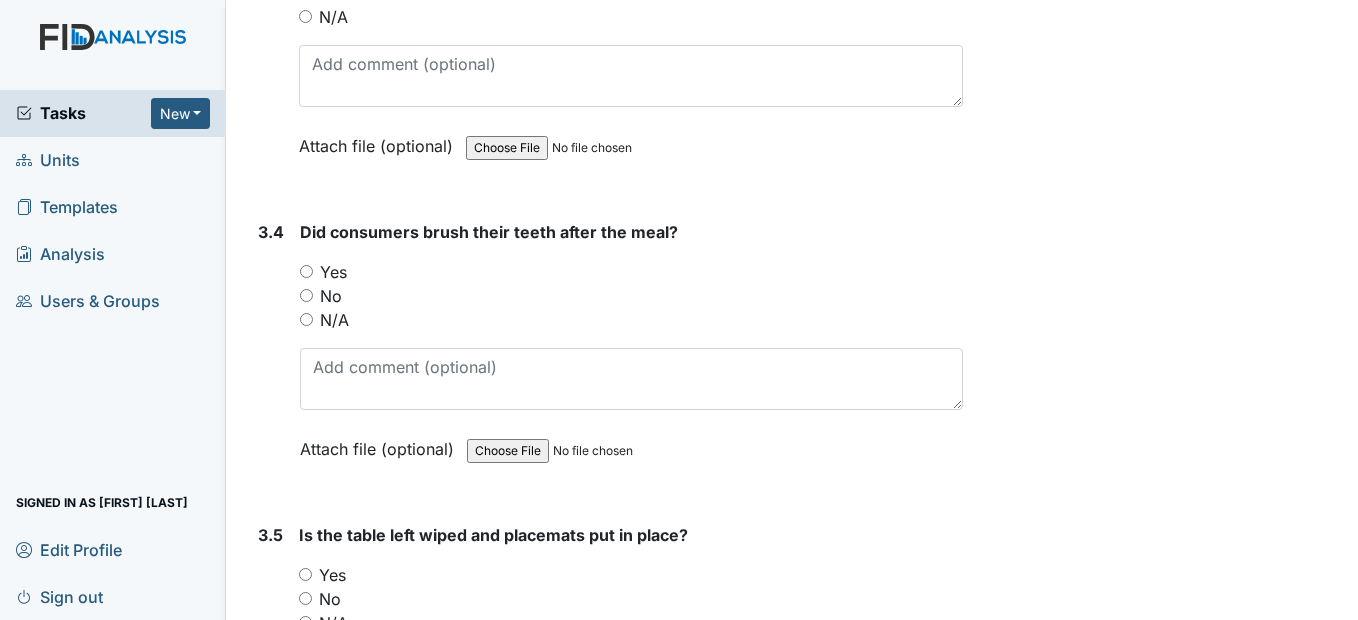scroll, scrollTop: 4200, scrollLeft: 0, axis: vertical 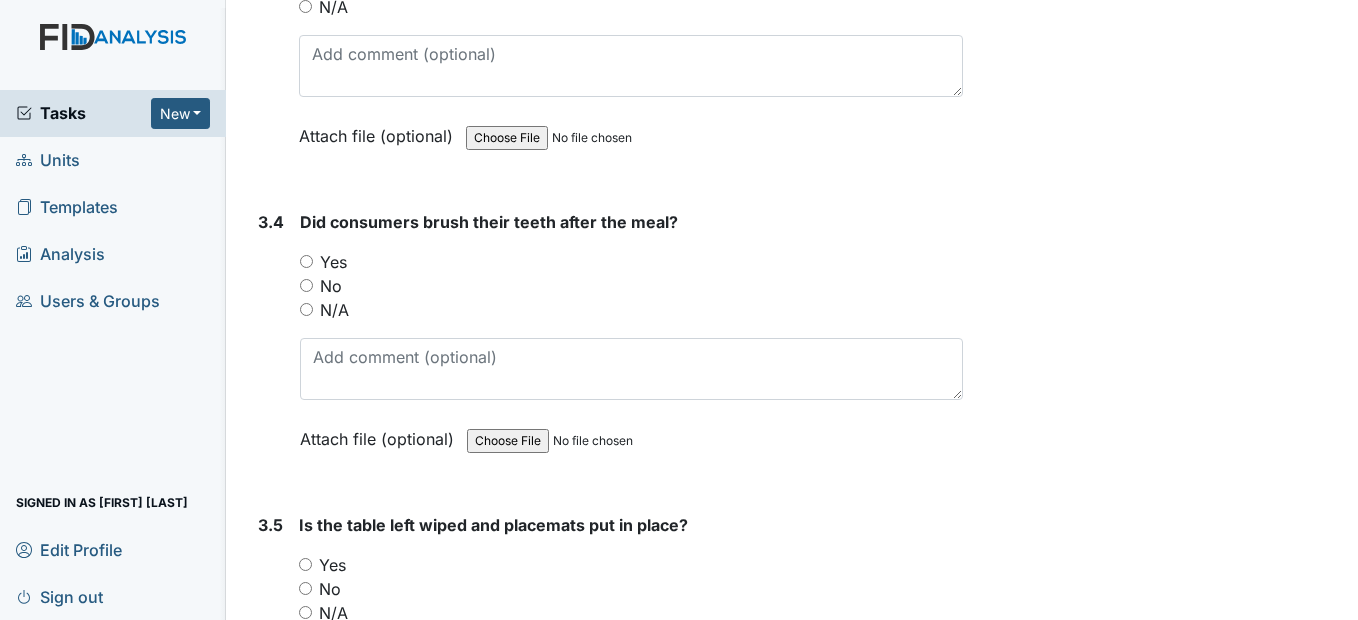 click on "Yes" at bounding box center (306, 261) 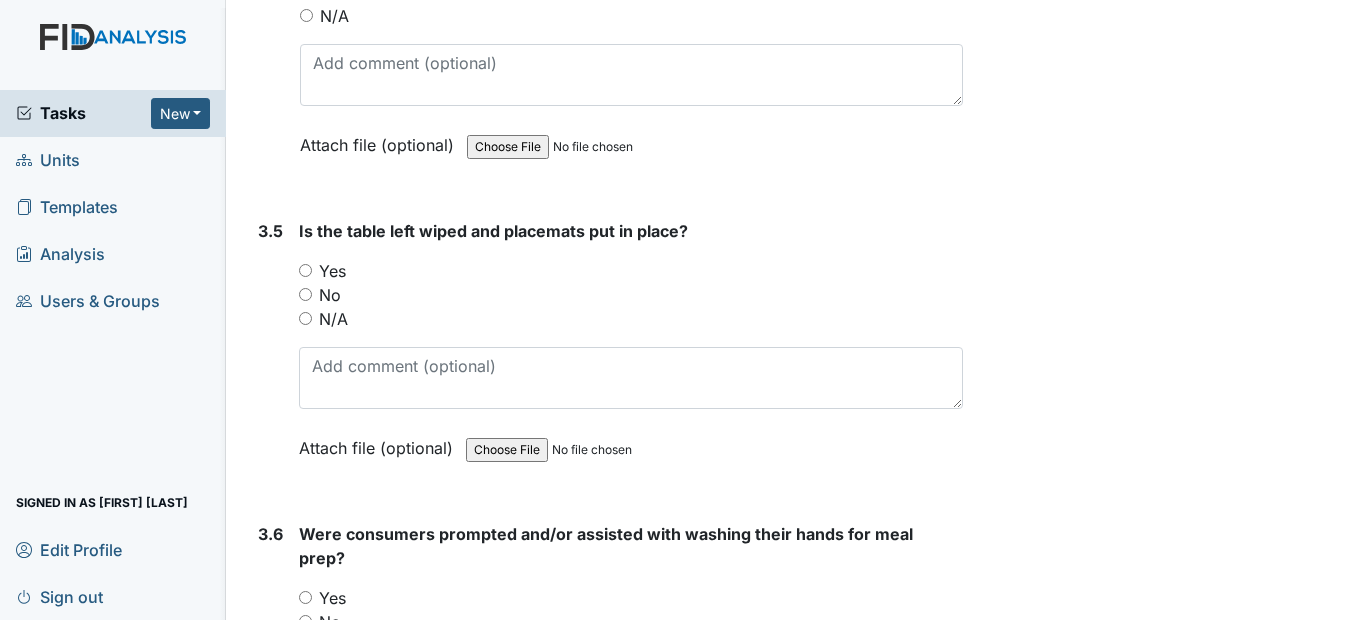 scroll, scrollTop: 4500, scrollLeft: 0, axis: vertical 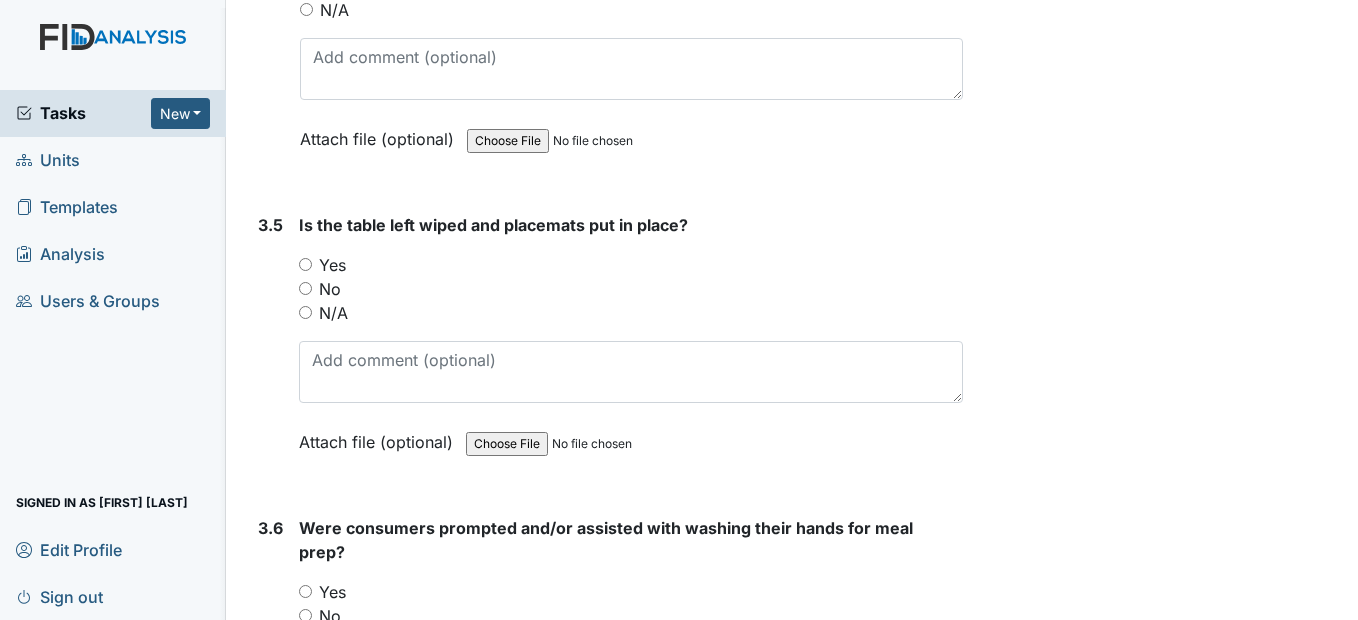 click on "Yes" at bounding box center (305, 264) 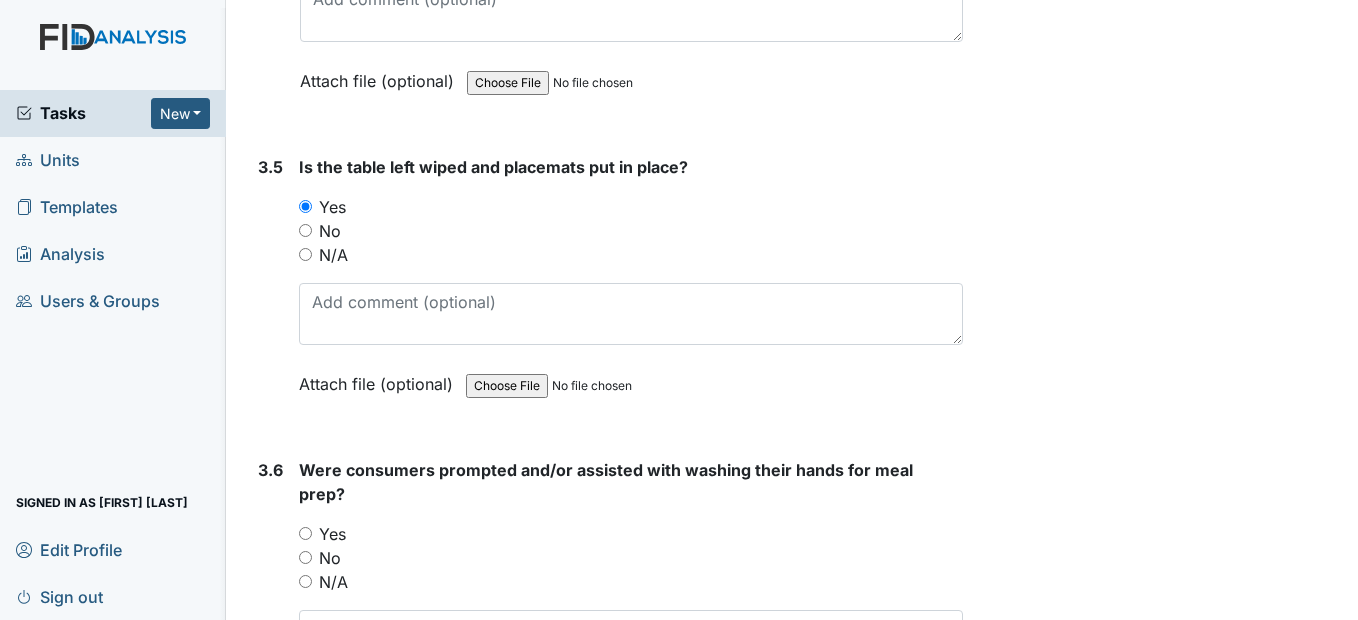scroll, scrollTop: 4800, scrollLeft: 0, axis: vertical 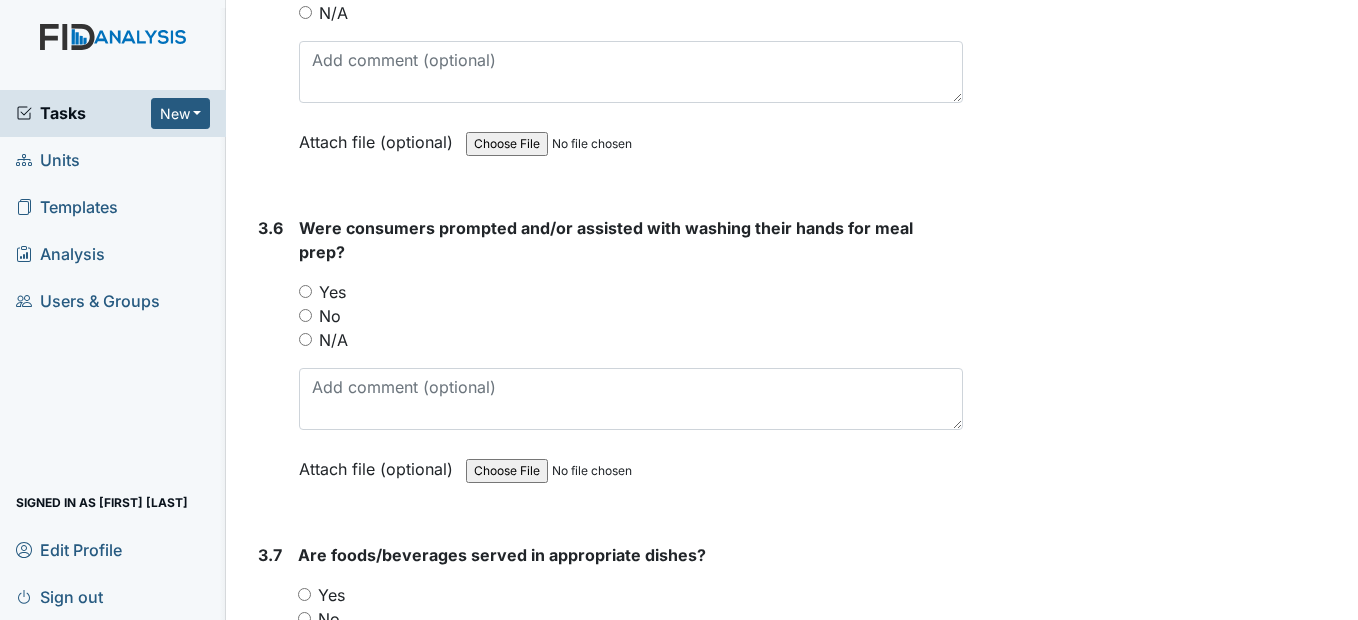click on "Yes" at bounding box center (305, 291) 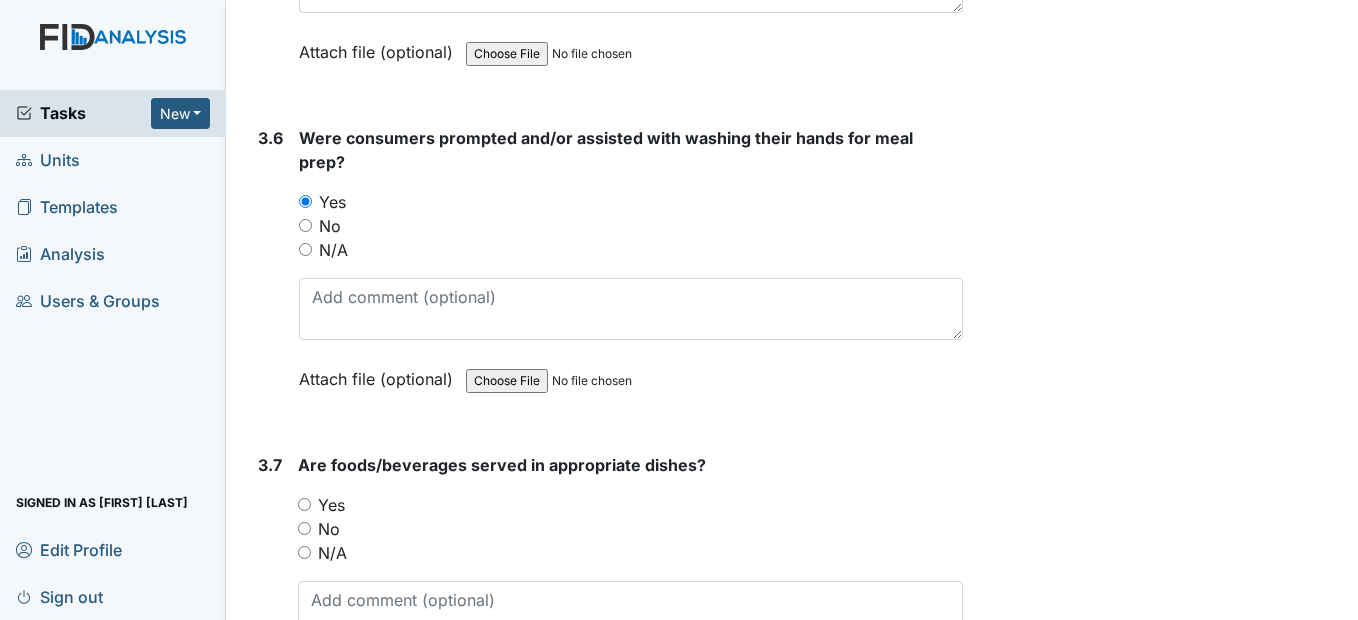 scroll, scrollTop: 5100, scrollLeft: 0, axis: vertical 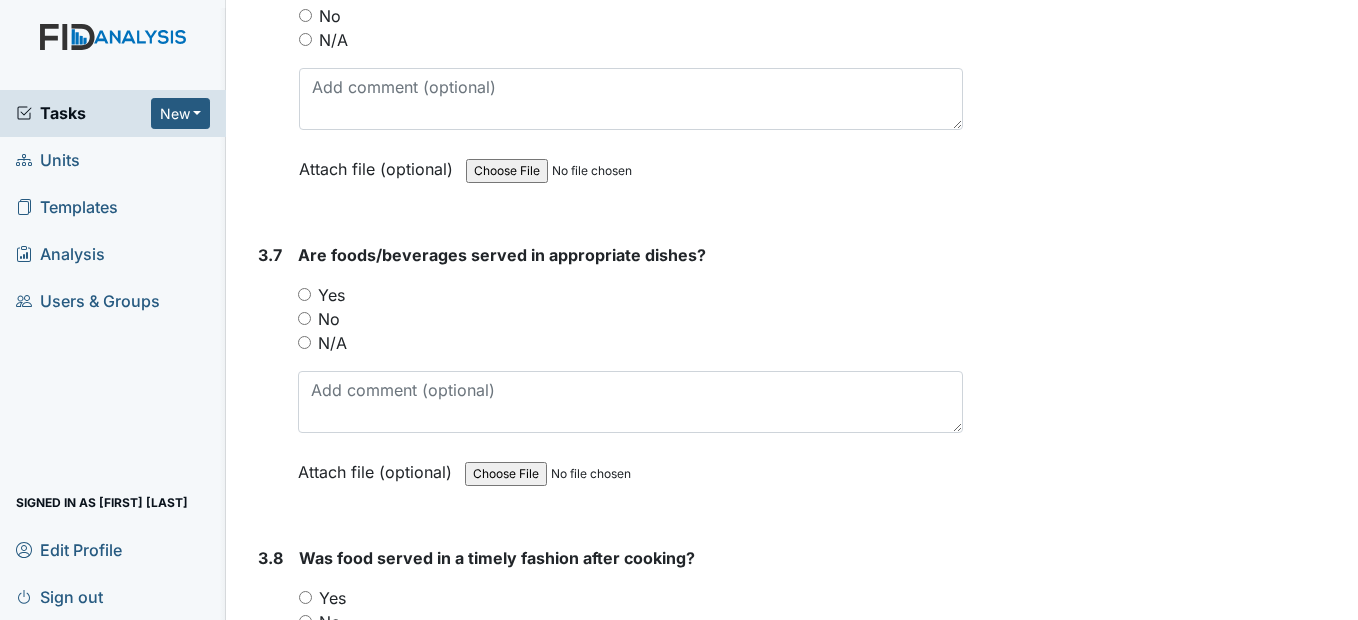 click on "Yes" at bounding box center [304, 294] 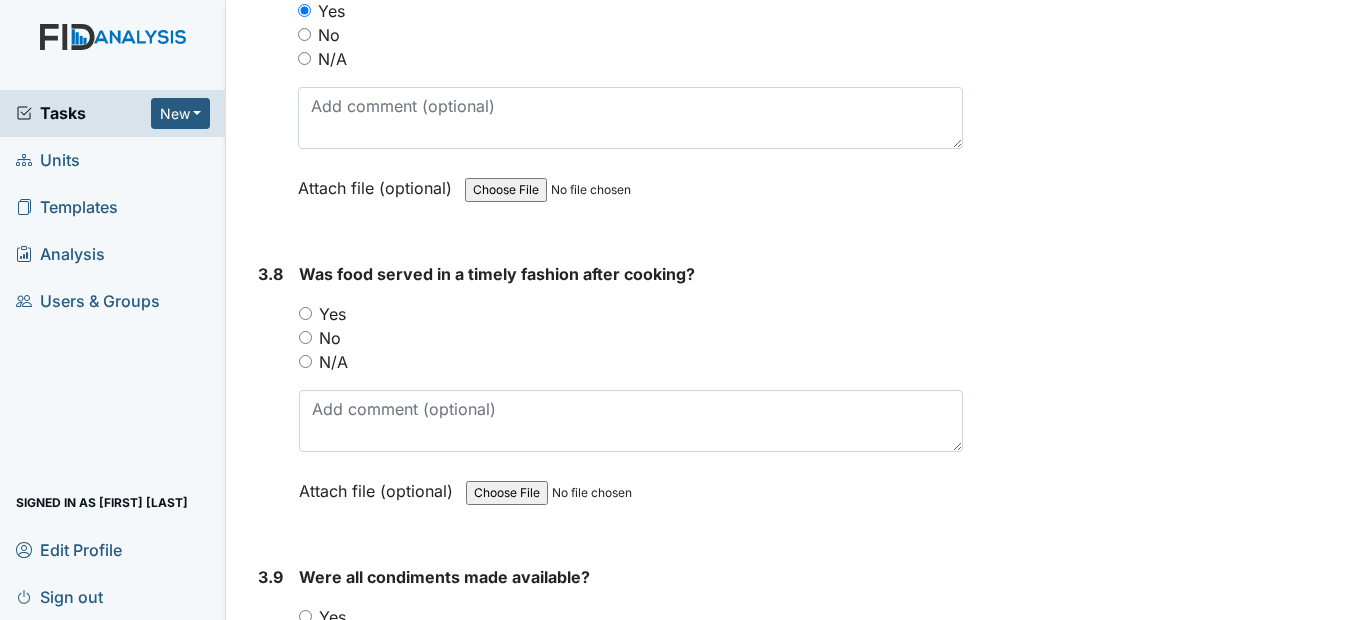 scroll, scrollTop: 5400, scrollLeft: 0, axis: vertical 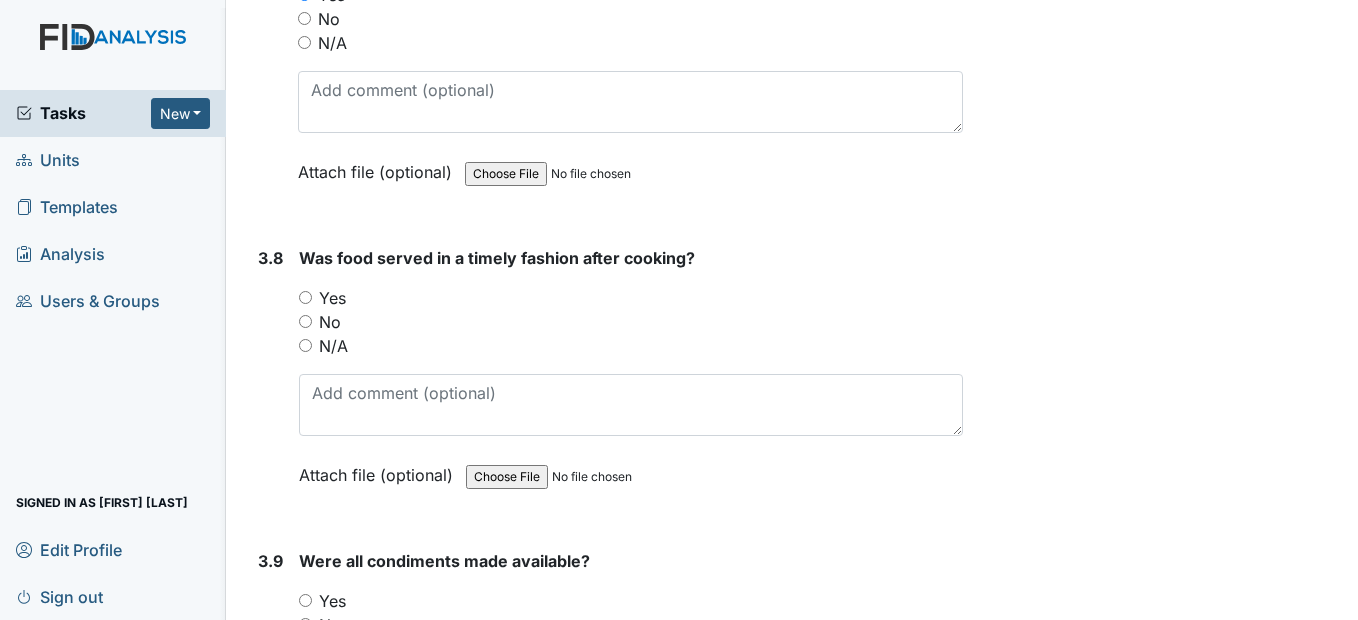 click on "Yes" at bounding box center (305, 297) 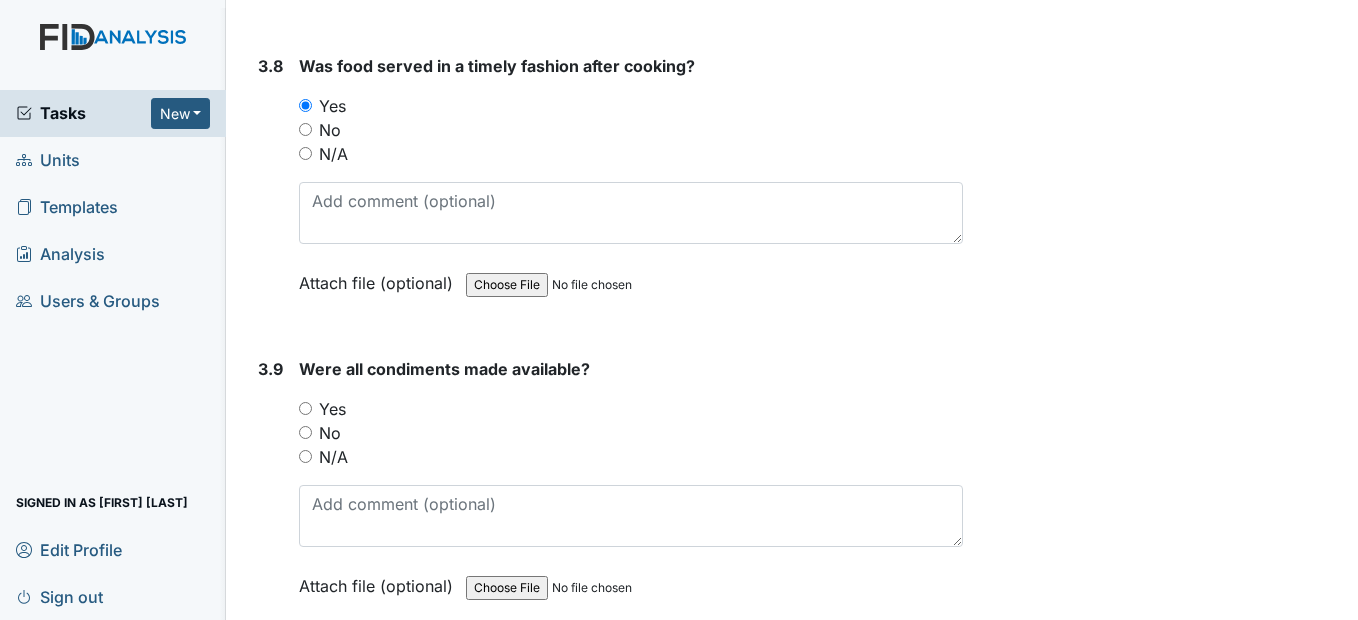 scroll, scrollTop: 5700, scrollLeft: 0, axis: vertical 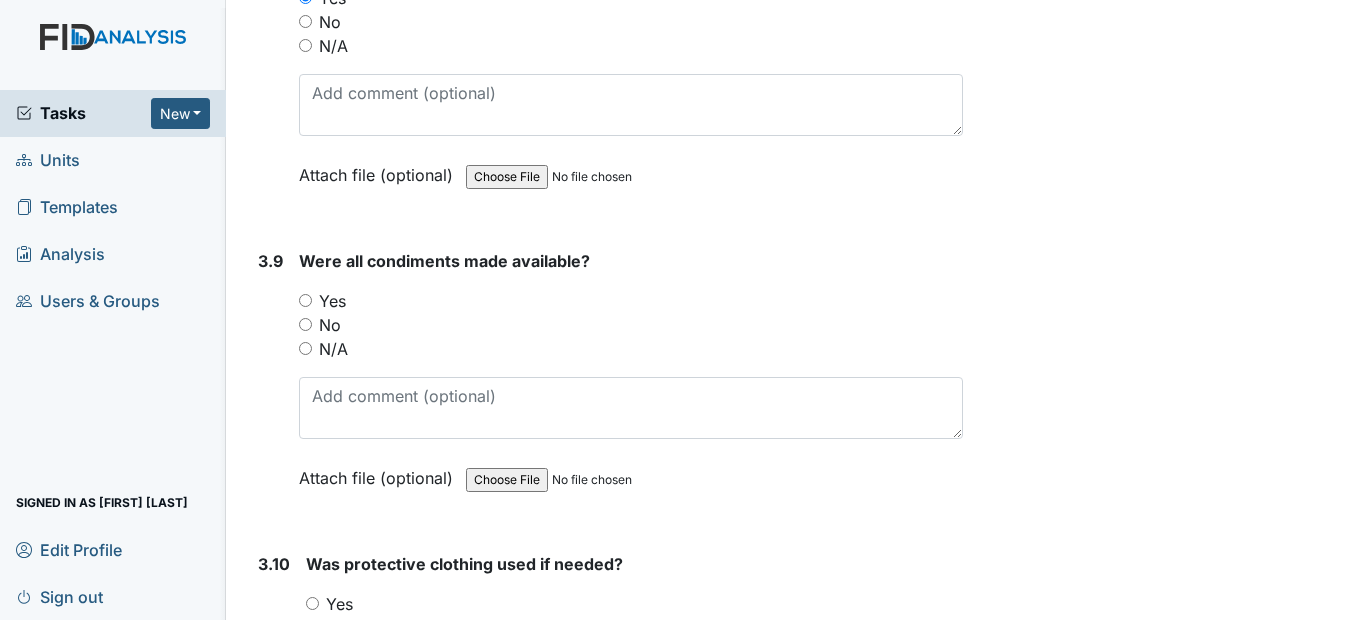 click on "Yes" at bounding box center [305, 300] 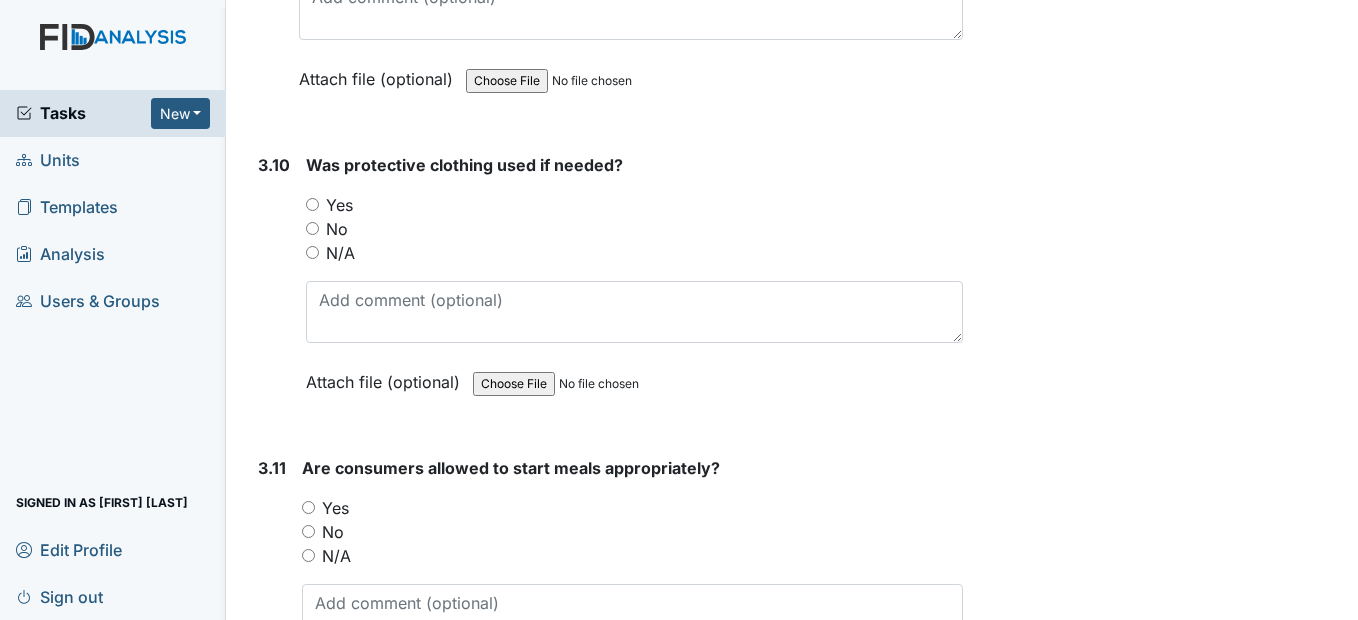 scroll, scrollTop: 6100, scrollLeft: 0, axis: vertical 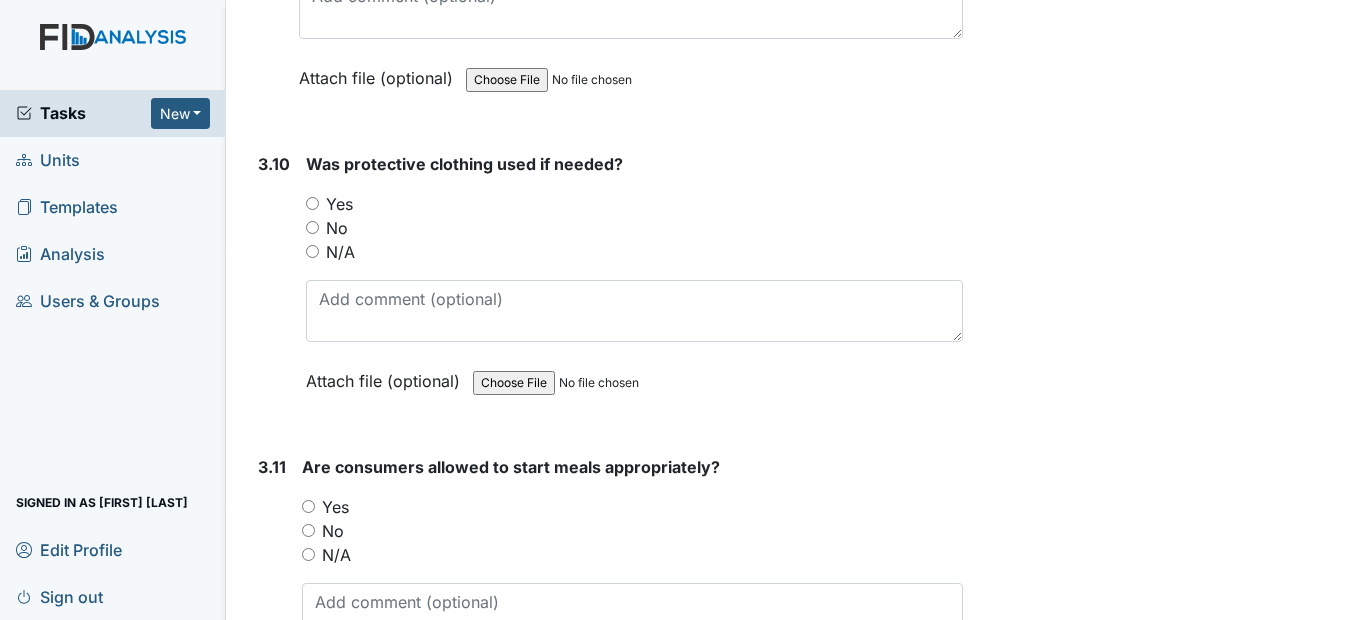 click on "Yes" at bounding box center (312, 203) 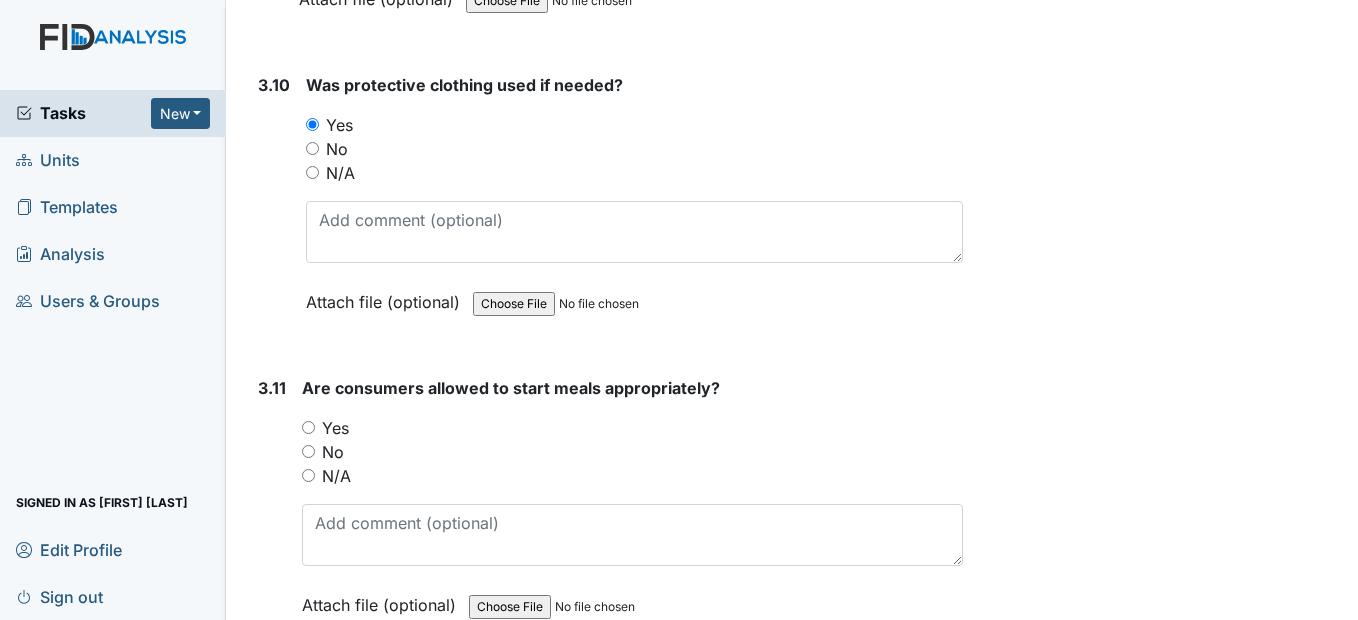 scroll, scrollTop: 6300, scrollLeft: 0, axis: vertical 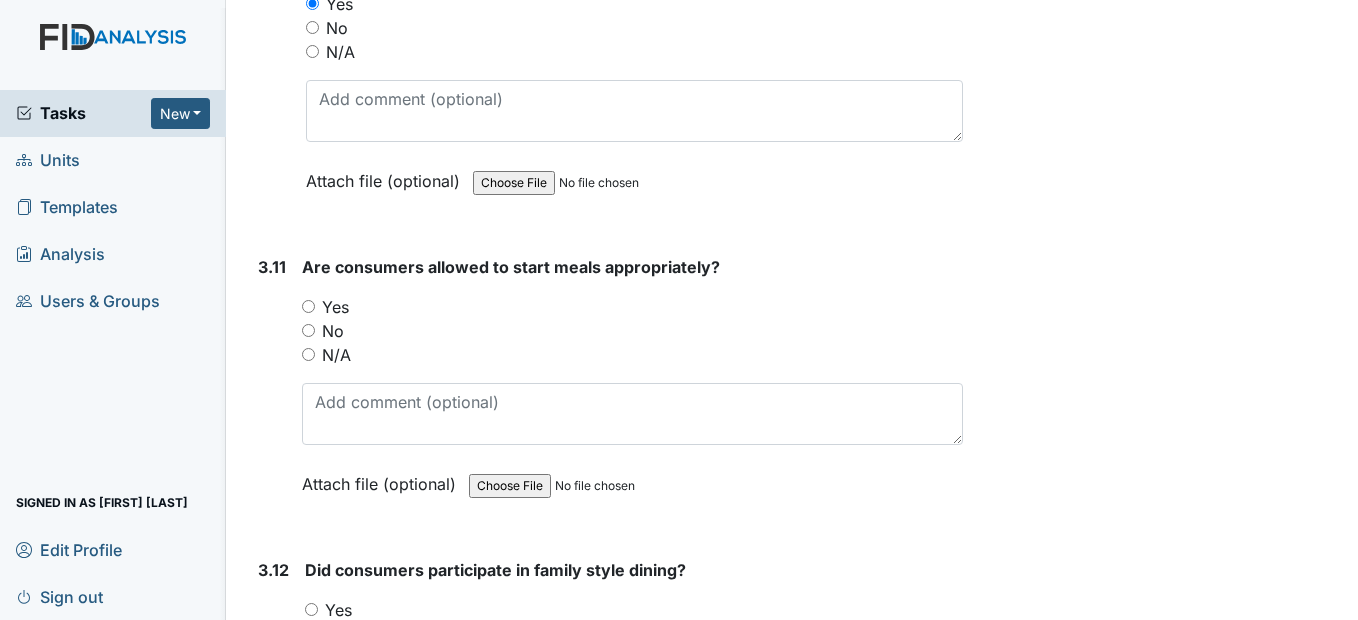 click on "Yes" at bounding box center [308, 306] 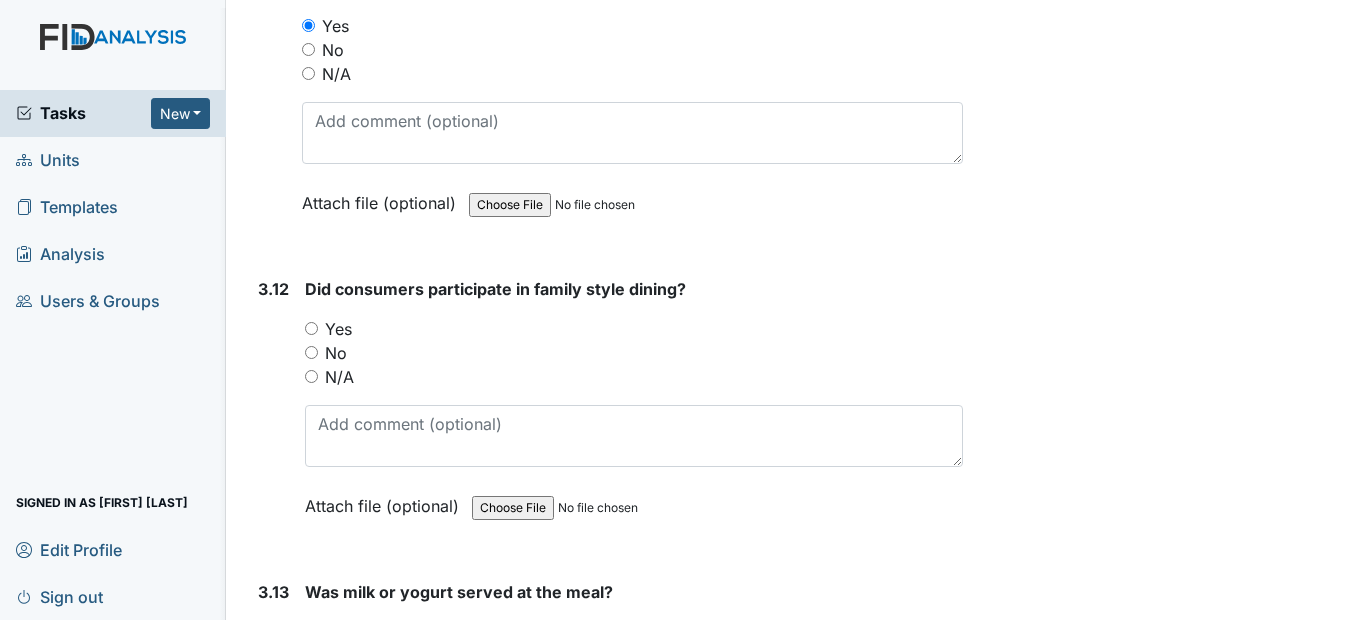 scroll, scrollTop: 6600, scrollLeft: 0, axis: vertical 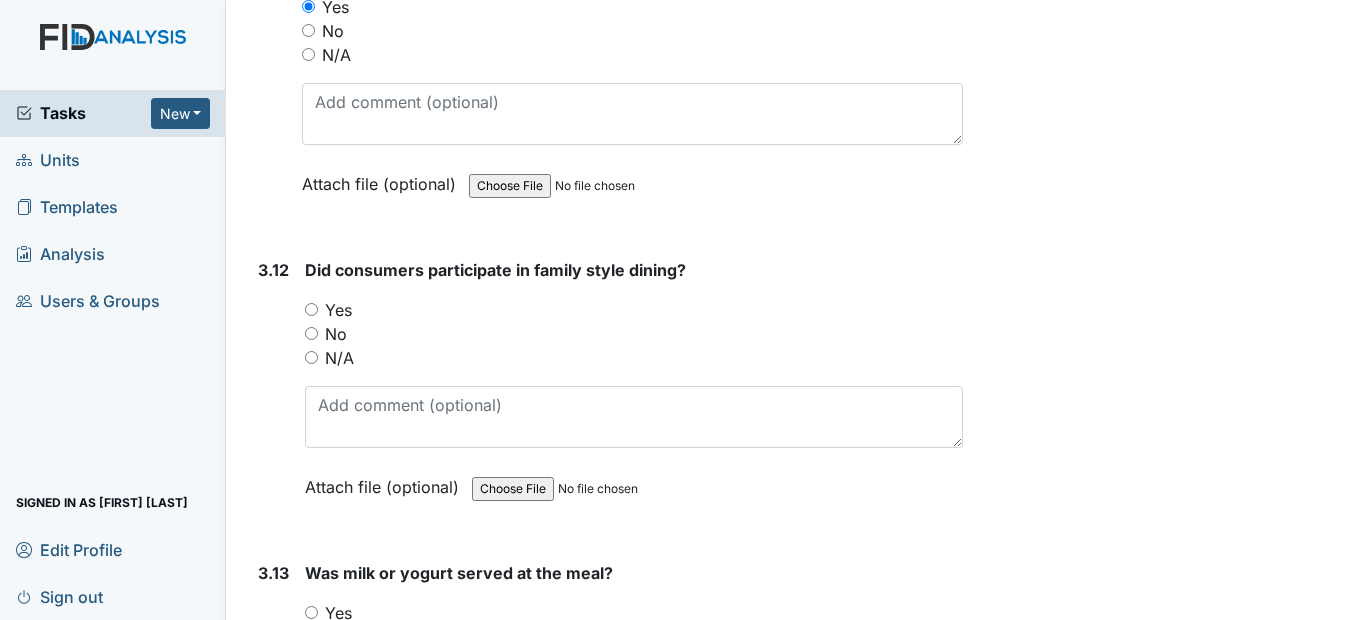 click on "Yes" at bounding box center (311, 309) 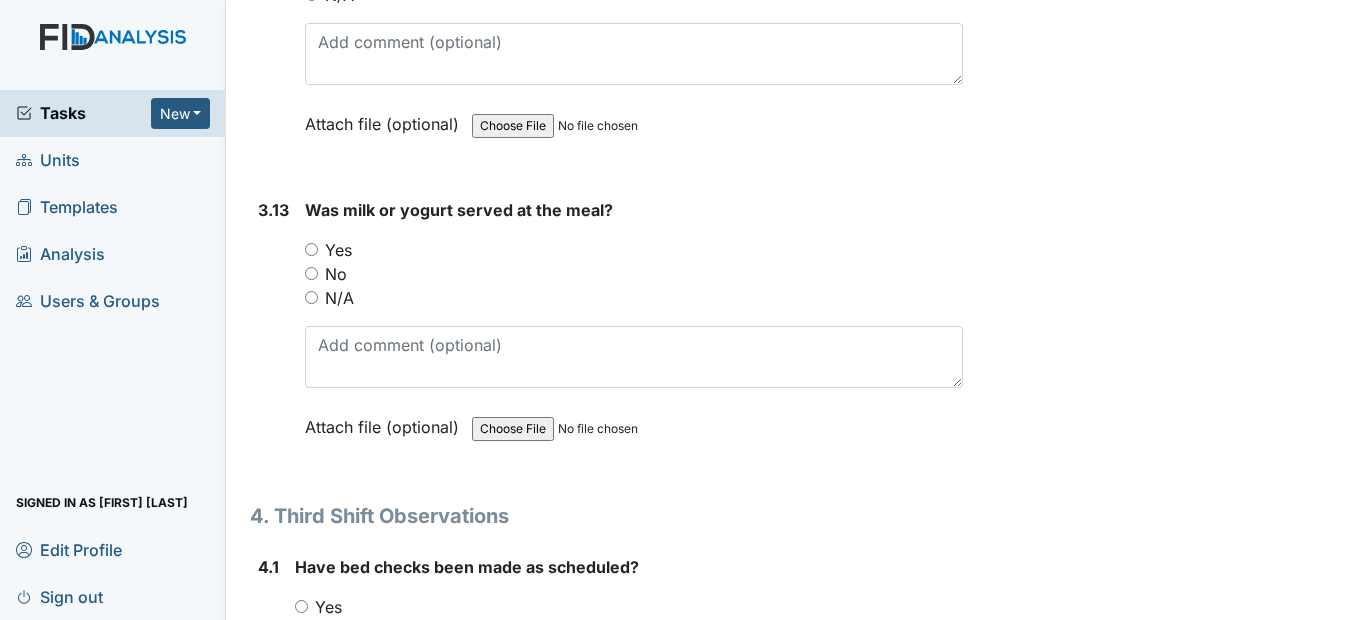 scroll, scrollTop: 7000, scrollLeft: 0, axis: vertical 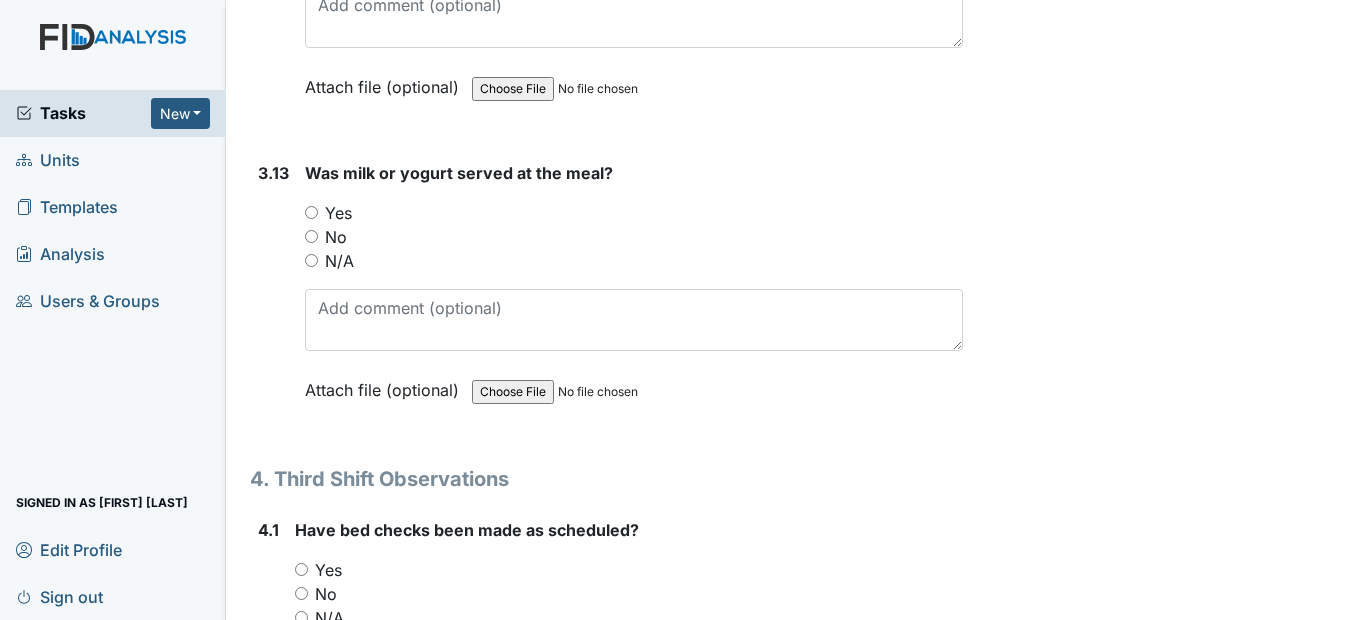 click on "Yes" at bounding box center (311, 212) 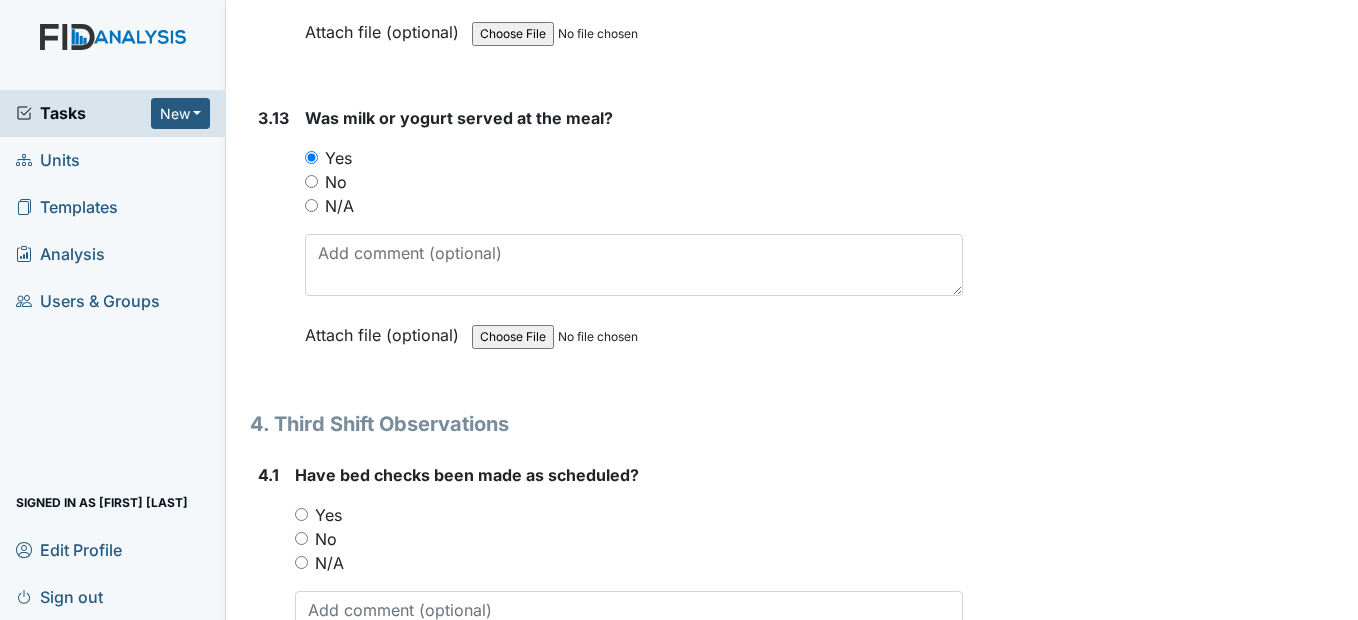scroll, scrollTop: 7300, scrollLeft: 0, axis: vertical 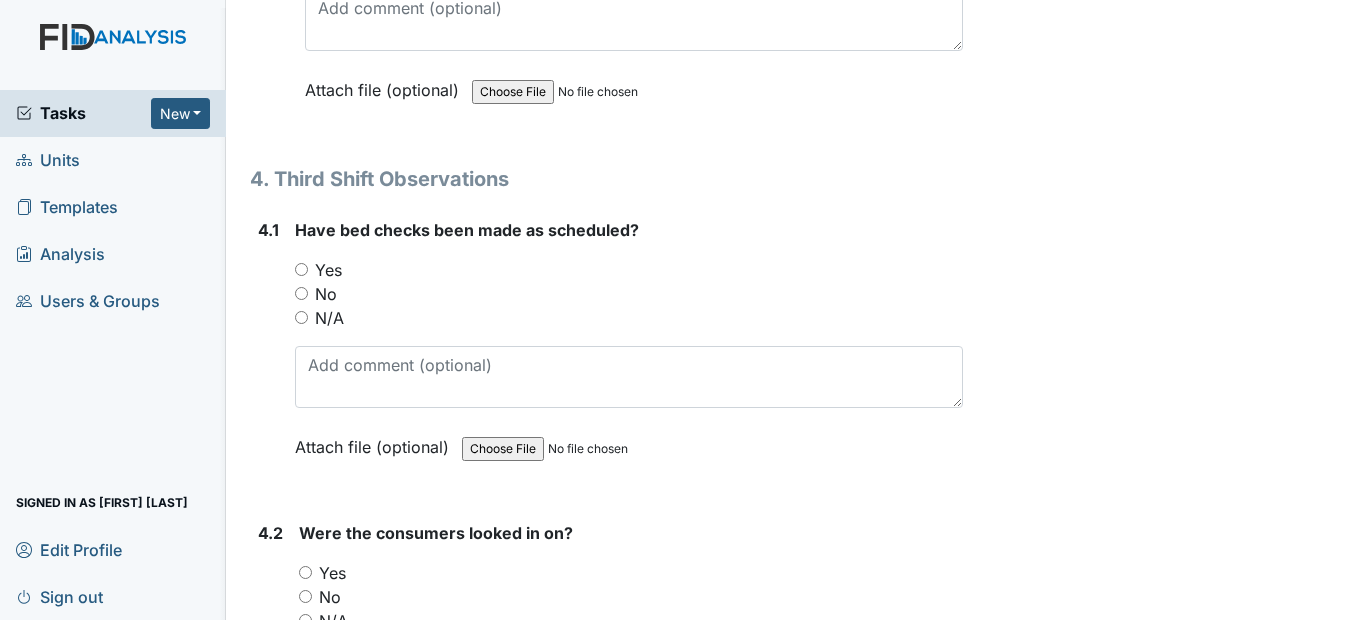 click on "Yes" at bounding box center [301, 269] 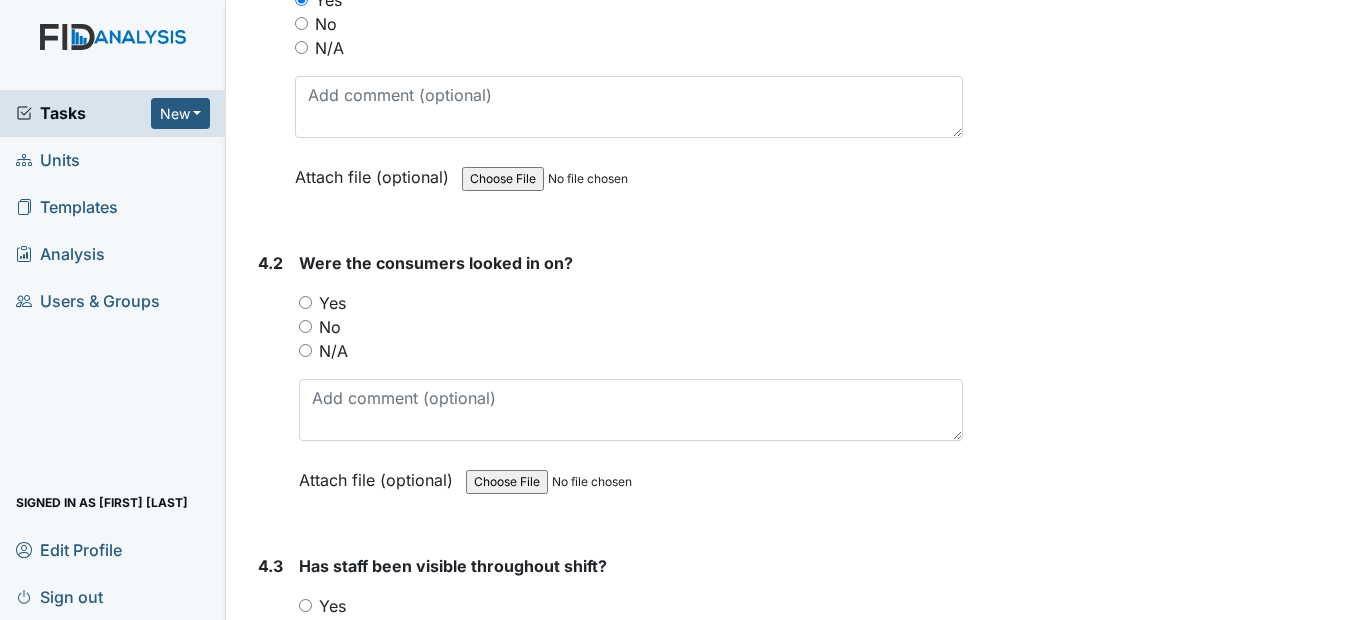 scroll, scrollTop: 7600, scrollLeft: 0, axis: vertical 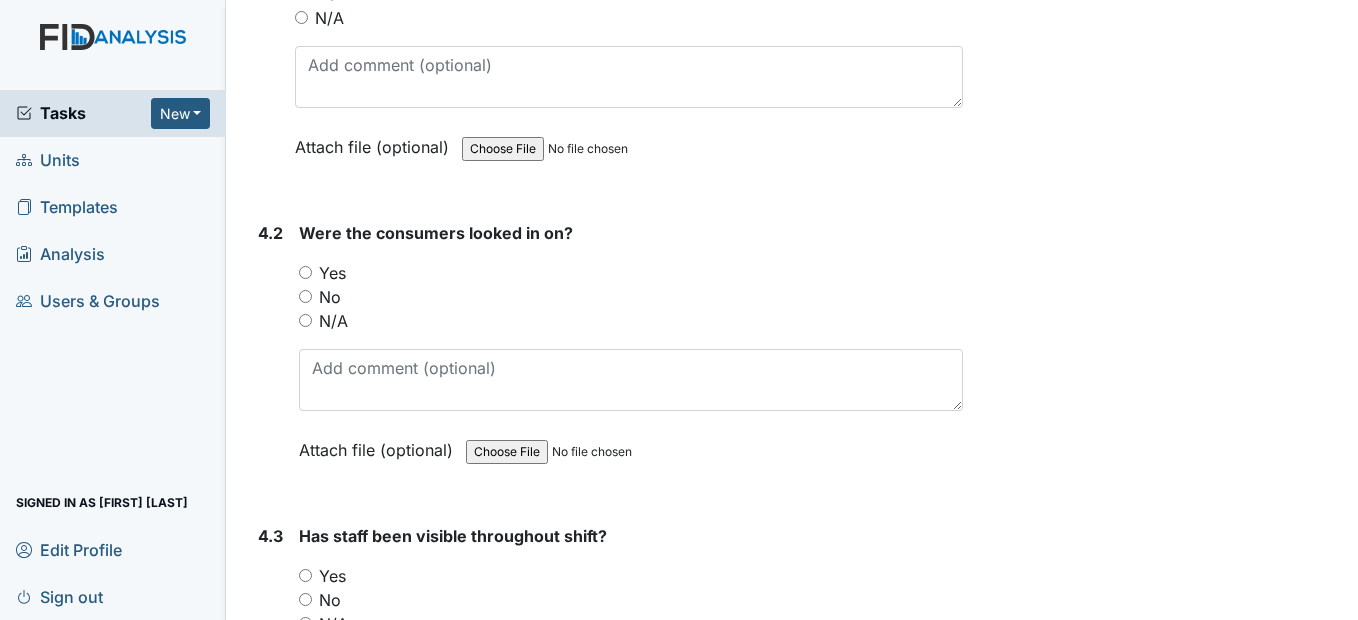 click on "Yes" at bounding box center [305, 272] 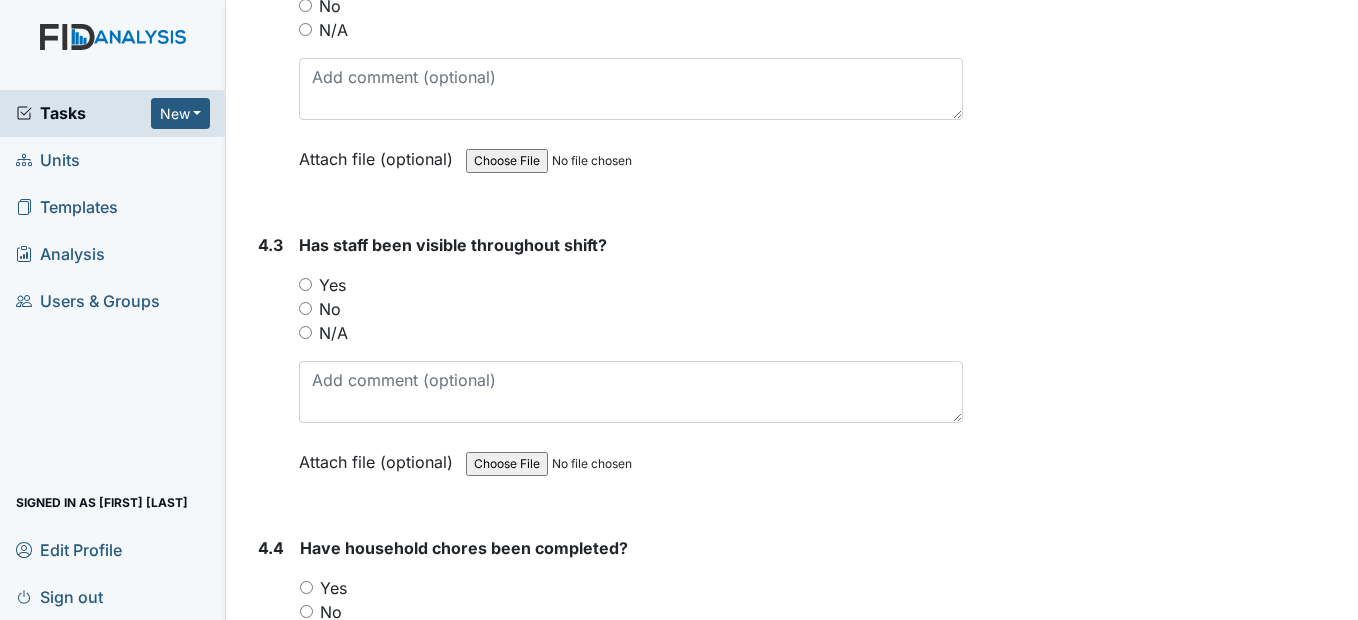 scroll, scrollTop: 7900, scrollLeft: 0, axis: vertical 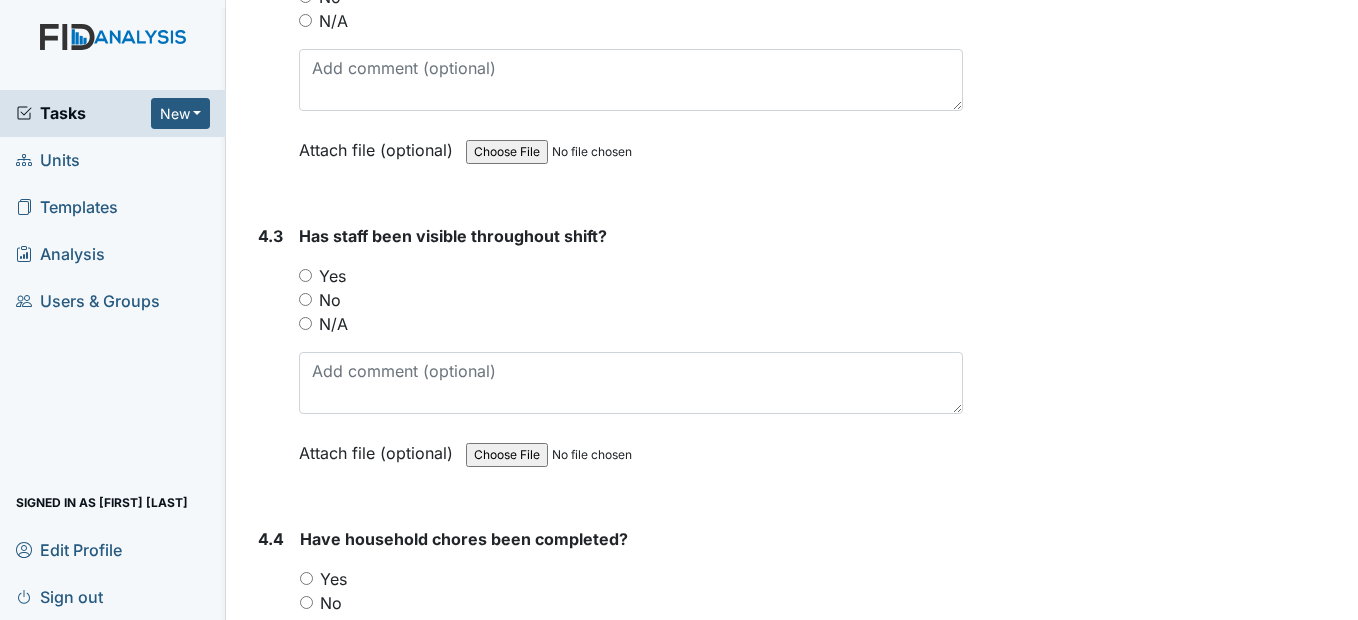 click on "Yes" at bounding box center (305, 275) 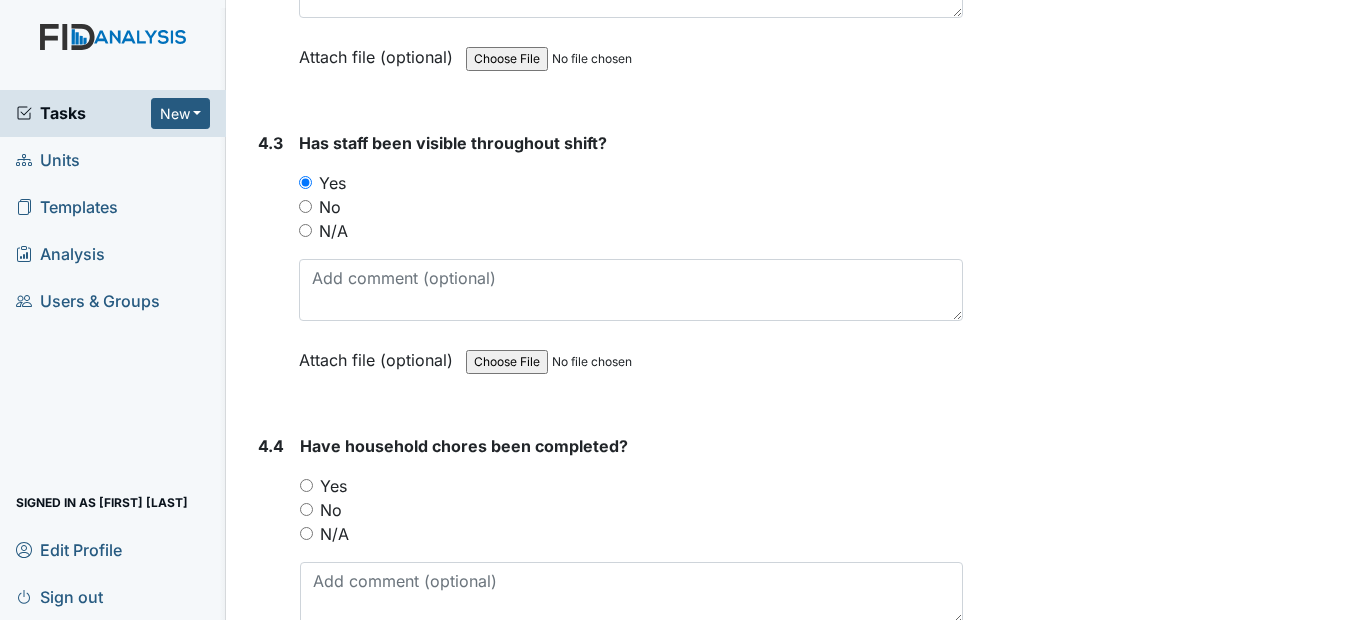 scroll, scrollTop: 8200, scrollLeft: 0, axis: vertical 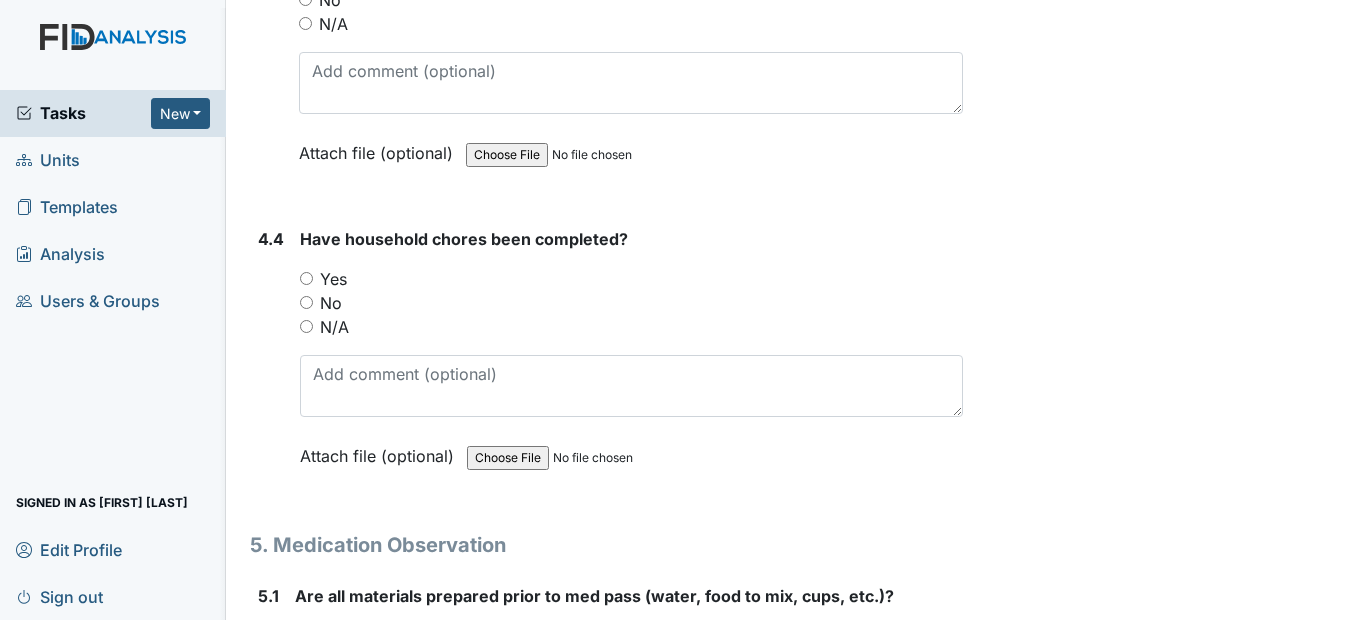 click on "Yes" at bounding box center (306, 278) 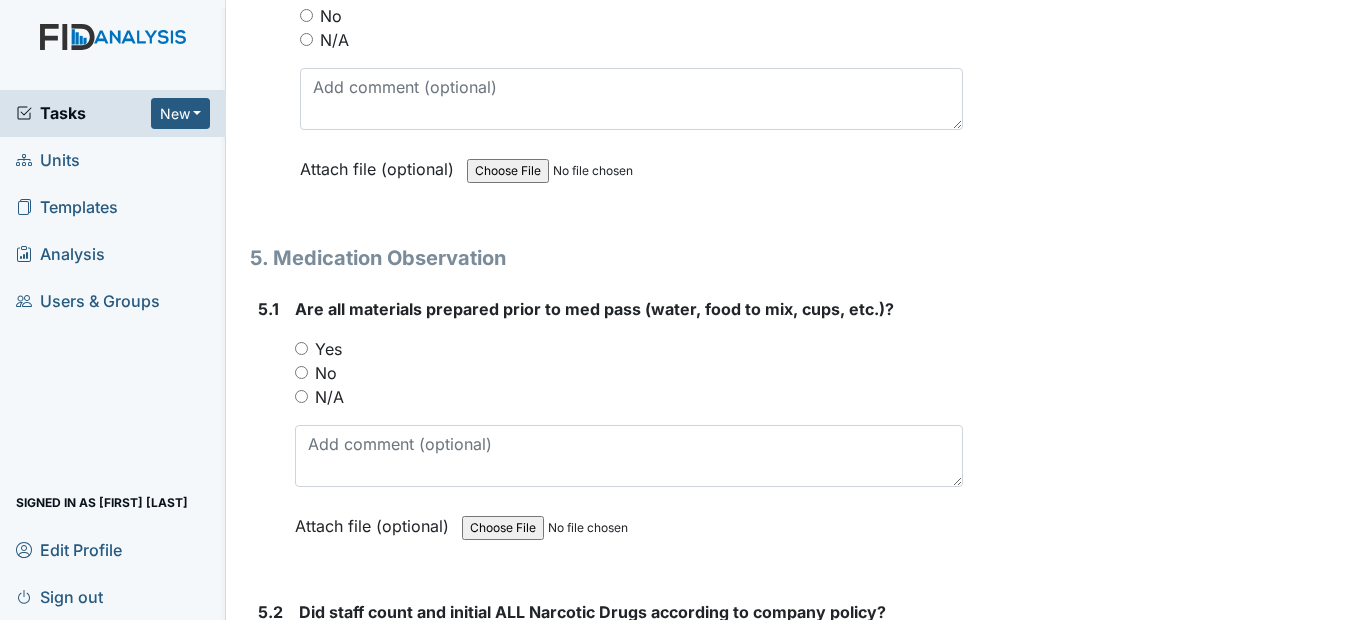 scroll, scrollTop: 8600, scrollLeft: 0, axis: vertical 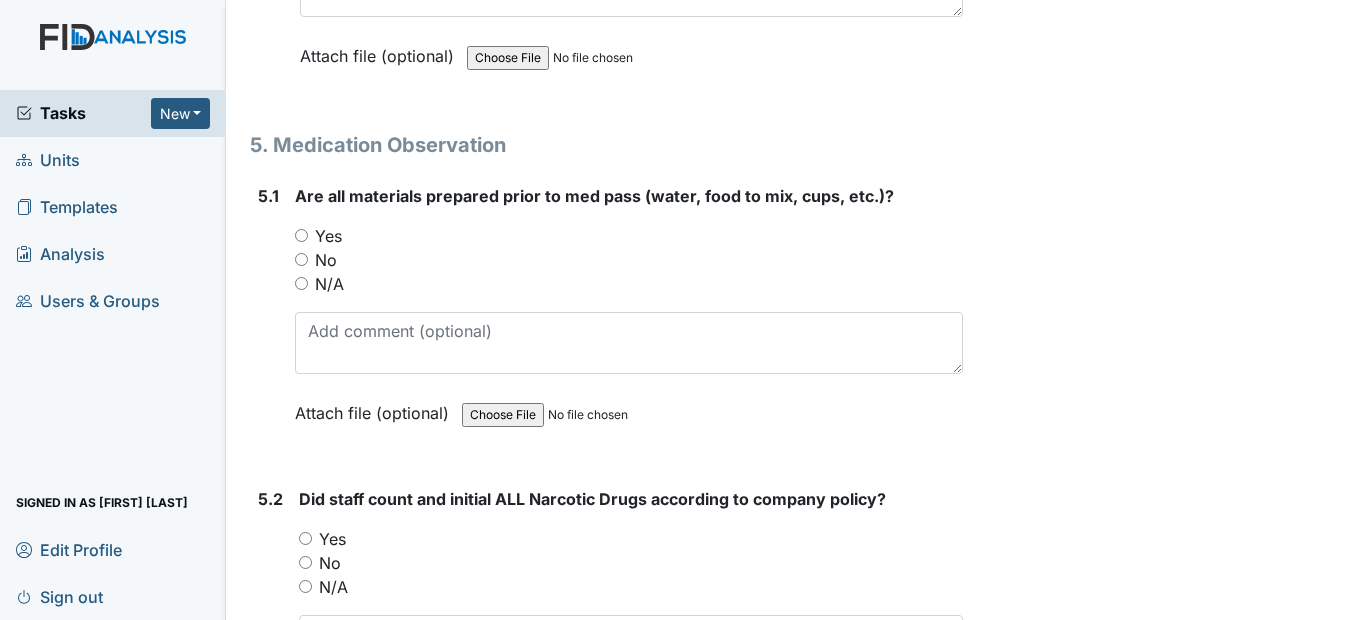 click on "Yes" at bounding box center [301, 235] 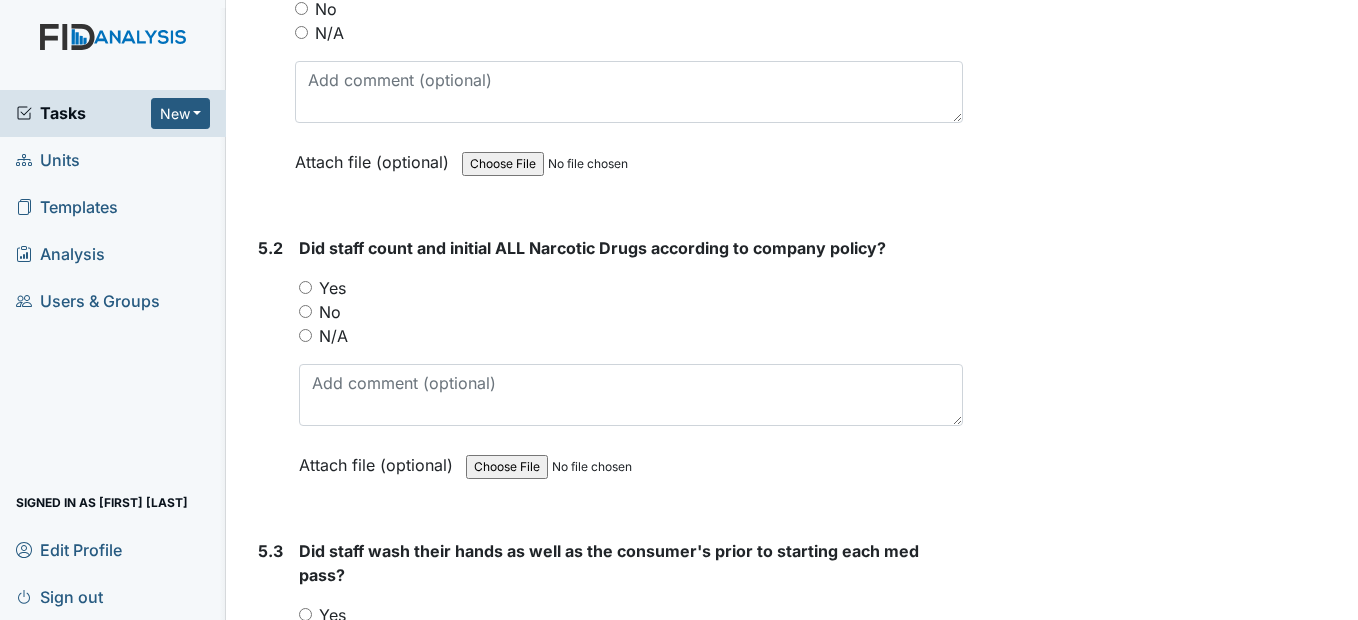 scroll, scrollTop: 8900, scrollLeft: 0, axis: vertical 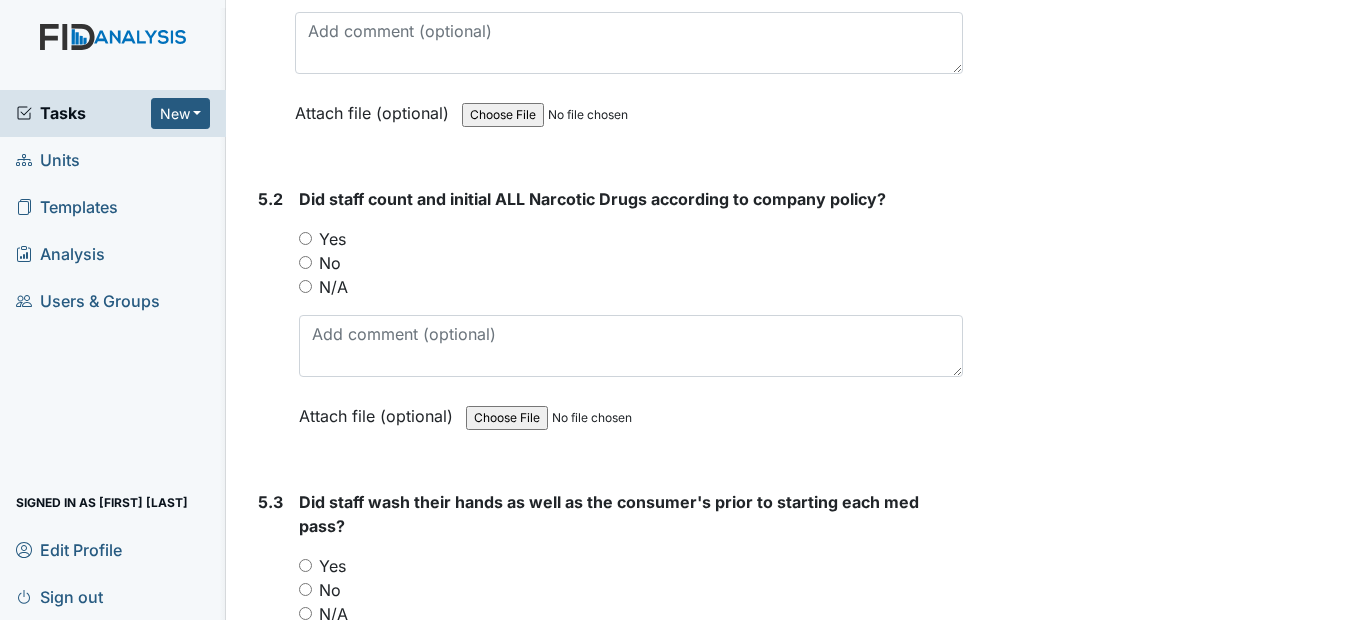 click on "Yes" at bounding box center [305, 238] 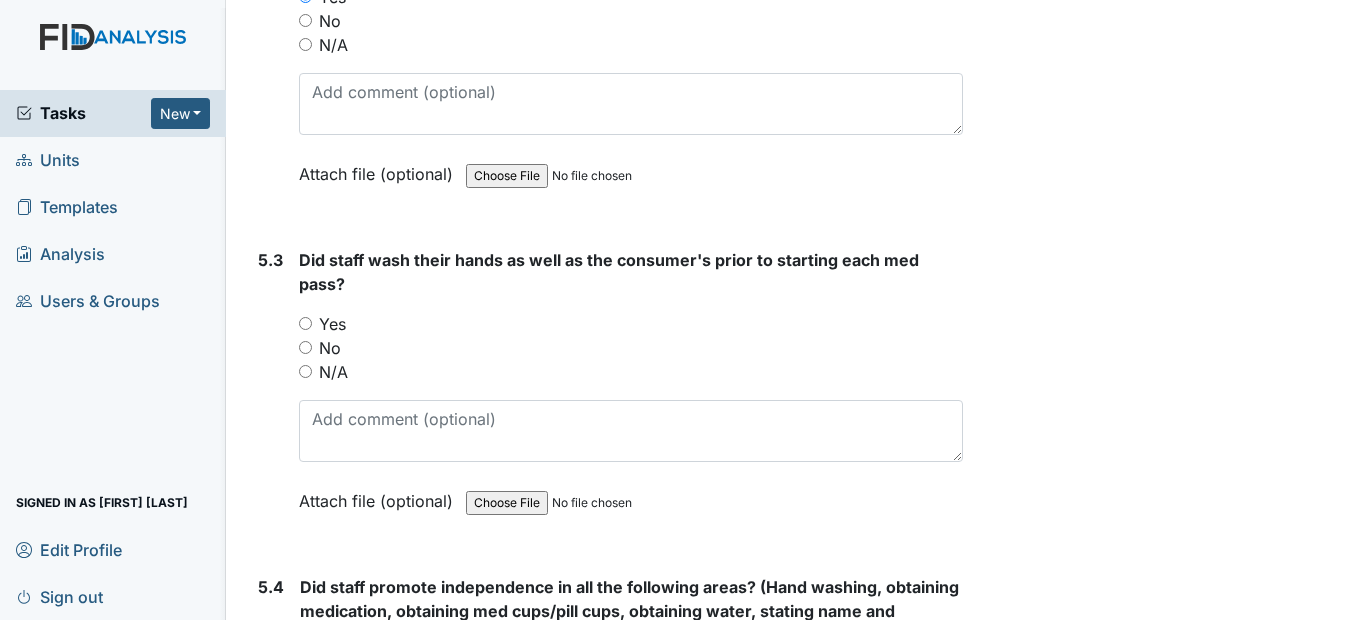 scroll, scrollTop: 9200, scrollLeft: 0, axis: vertical 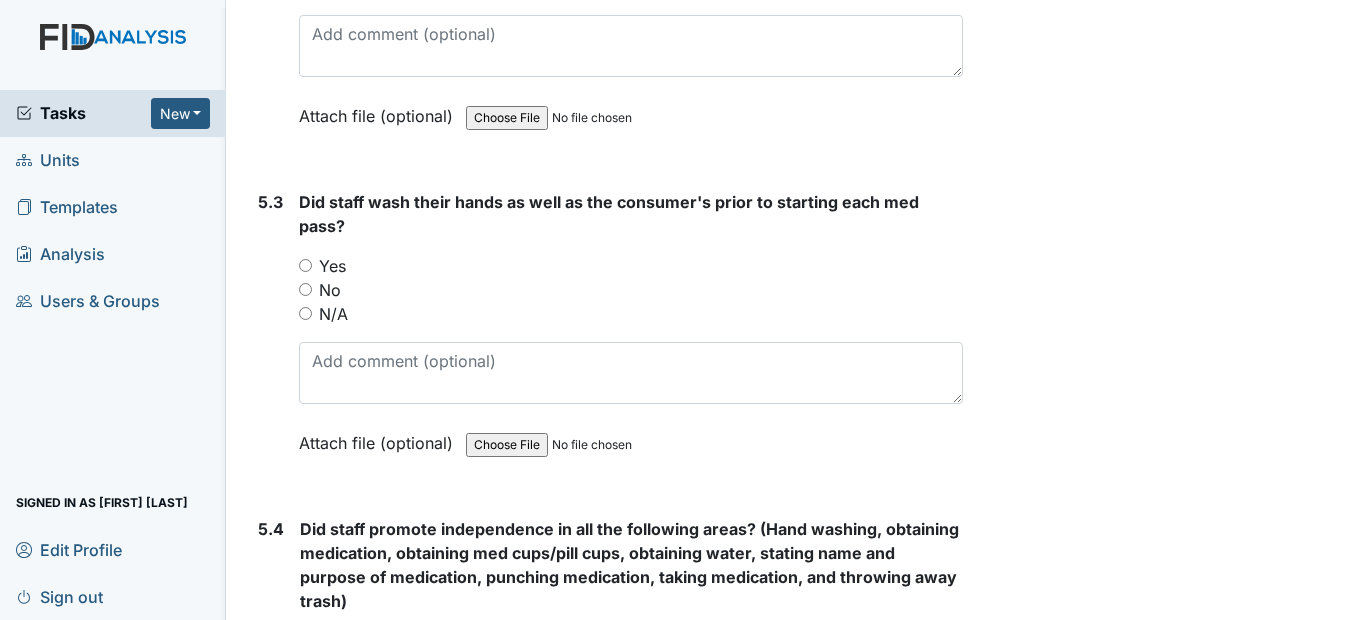 click on "Yes" at bounding box center [305, 265] 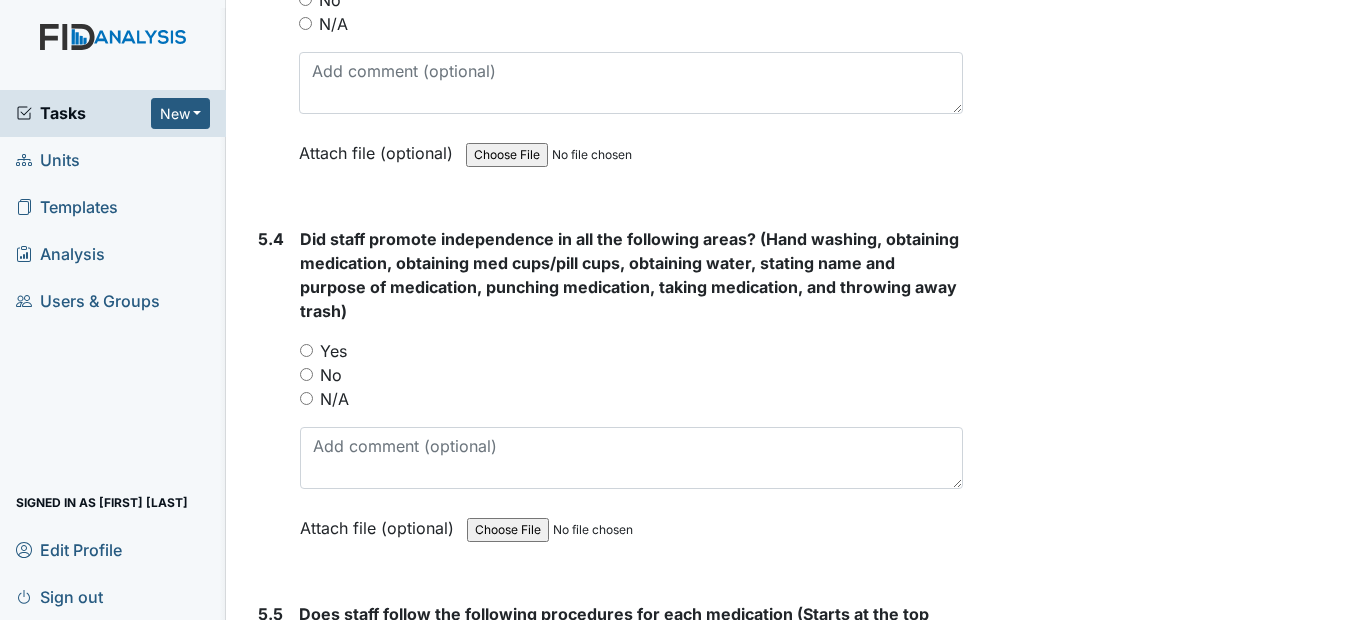 scroll, scrollTop: 9500, scrollLeft: 0, axis: vertical 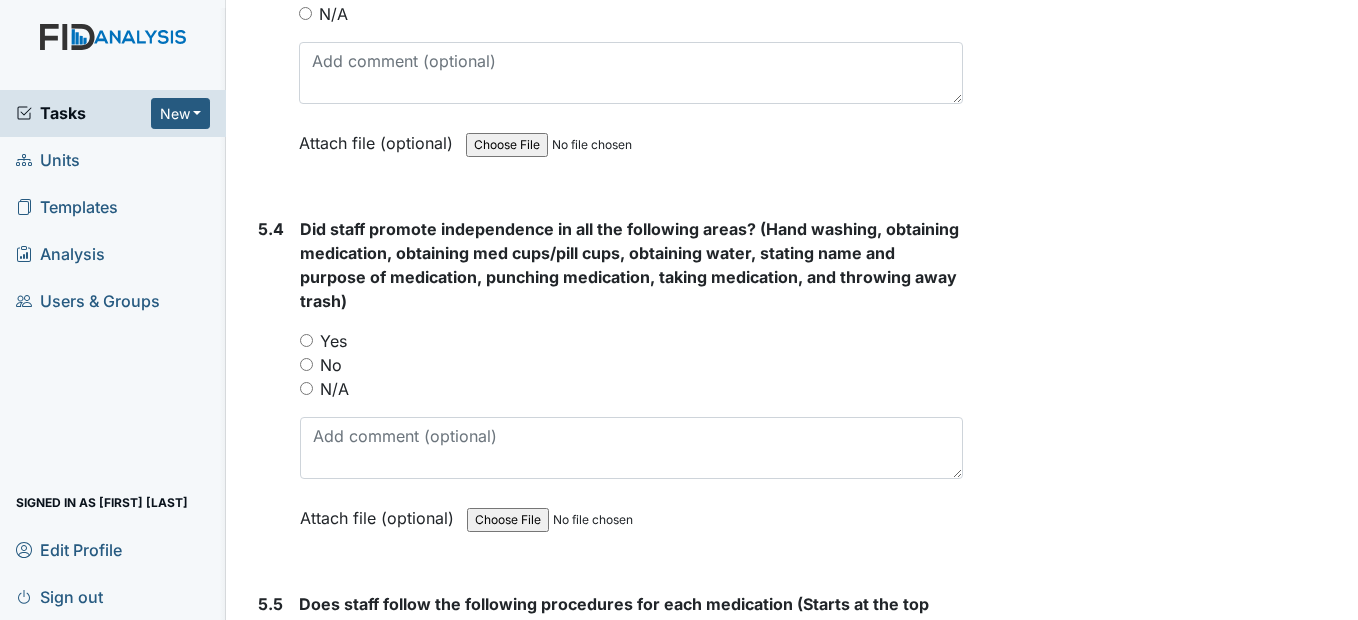 click on "Yes" at bounding box center (306, 340) 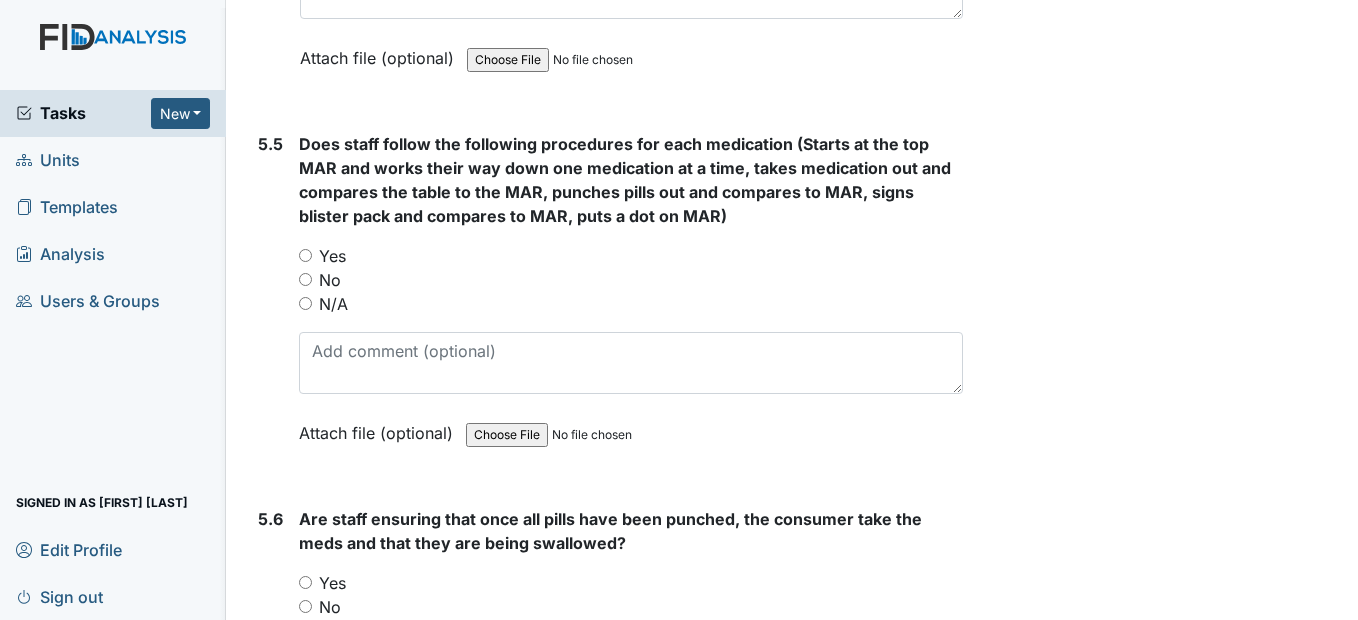 scroll, scrollTop: 10000, scrollLeft: 0, axis: vertical 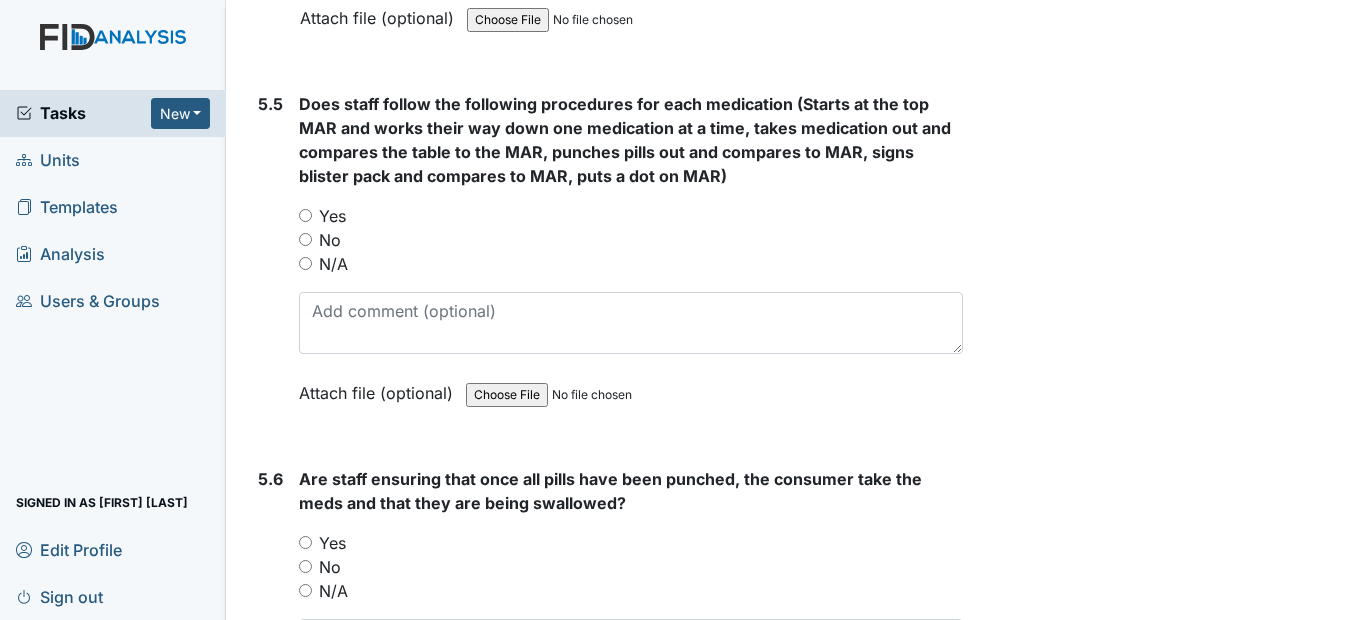 click on "Yes" at bounding box center [305, 215] 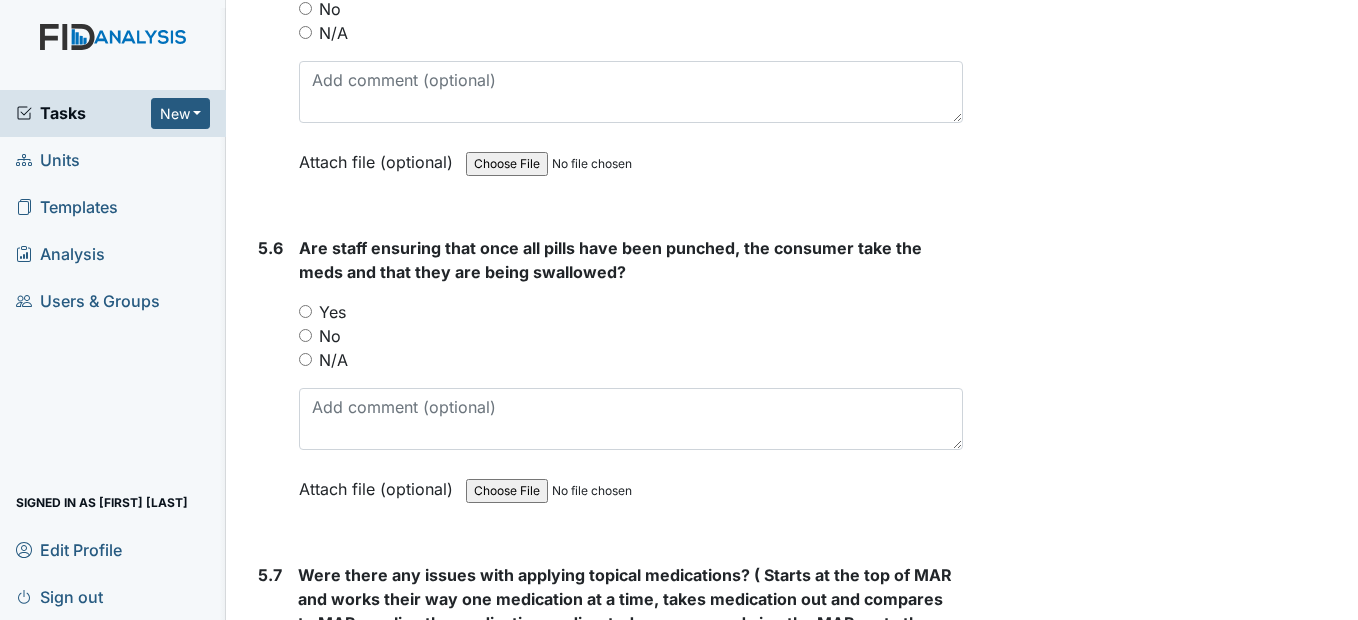 scroll, scrollTop: 10300, scrollLeft: 0, axis: vertical 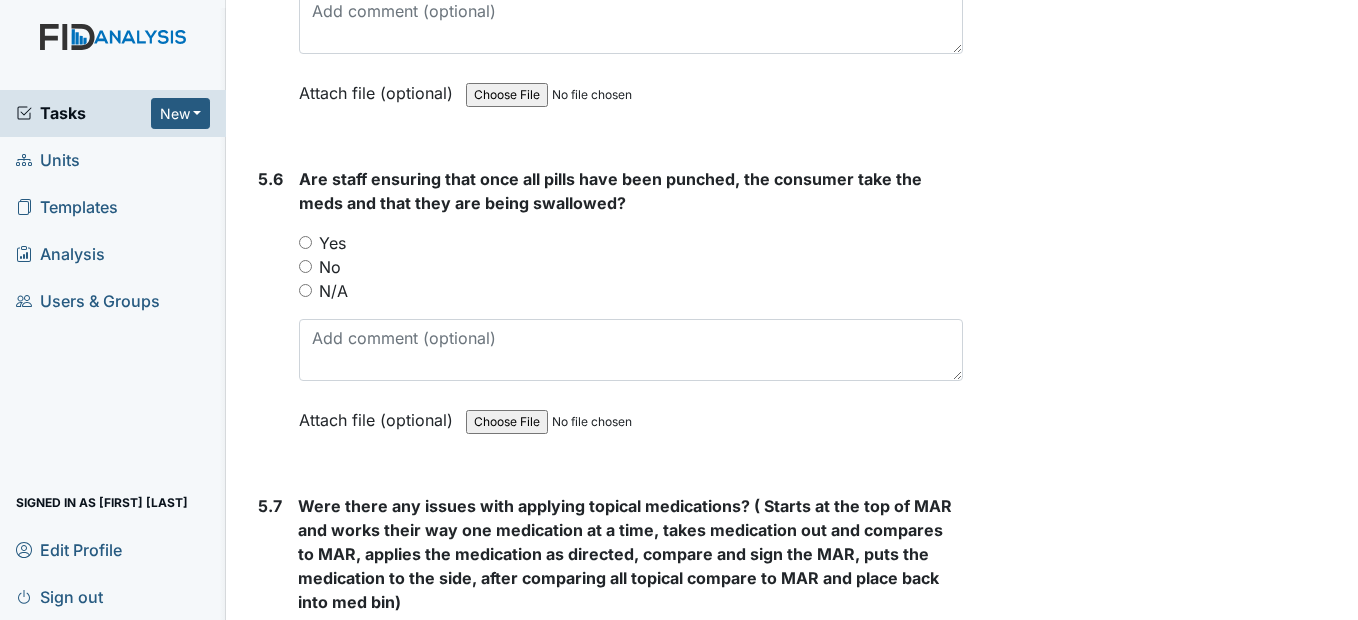 click on "Yes" at bounding box center (305, 242) 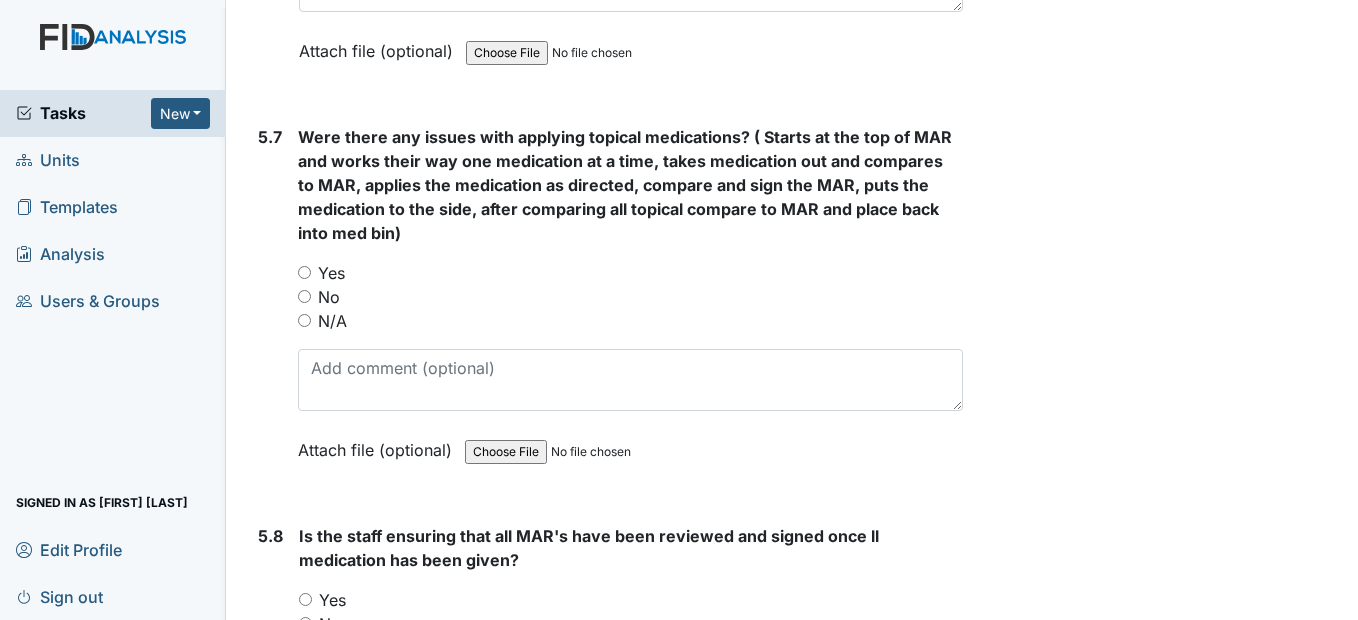 scroll, scrollTop: 10700, scrollLeft: 0, axis: vertical 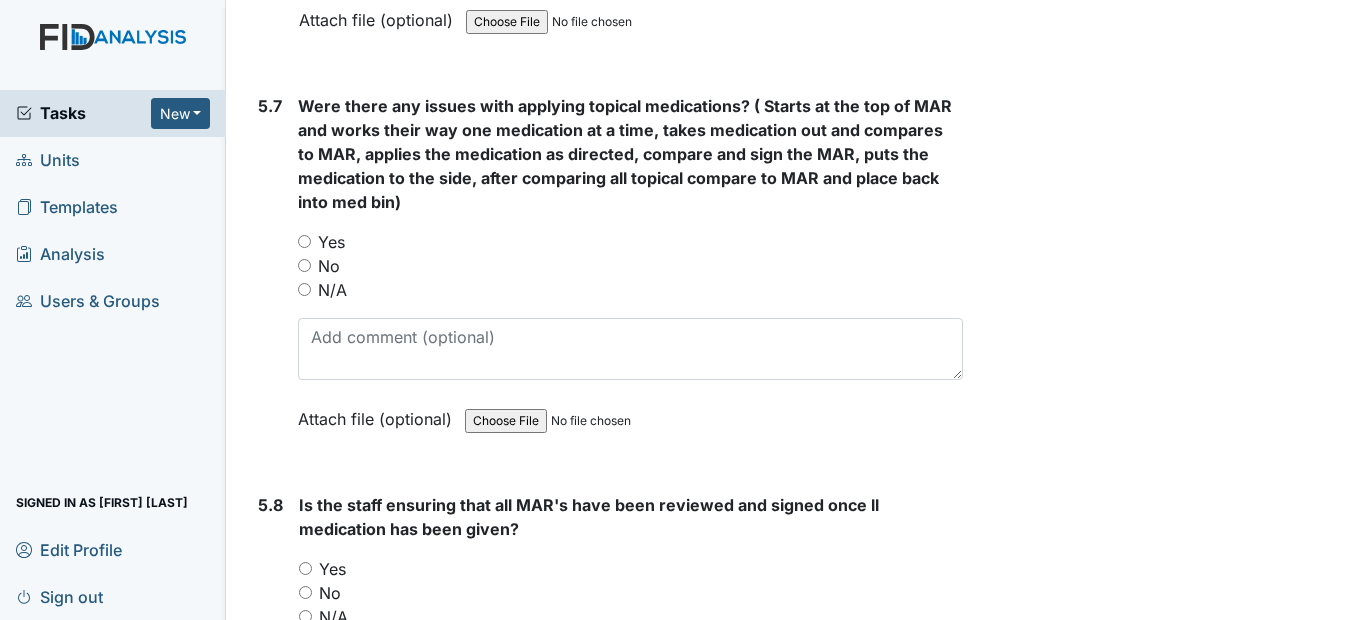 click on "No" at bounding box center [304, 265] 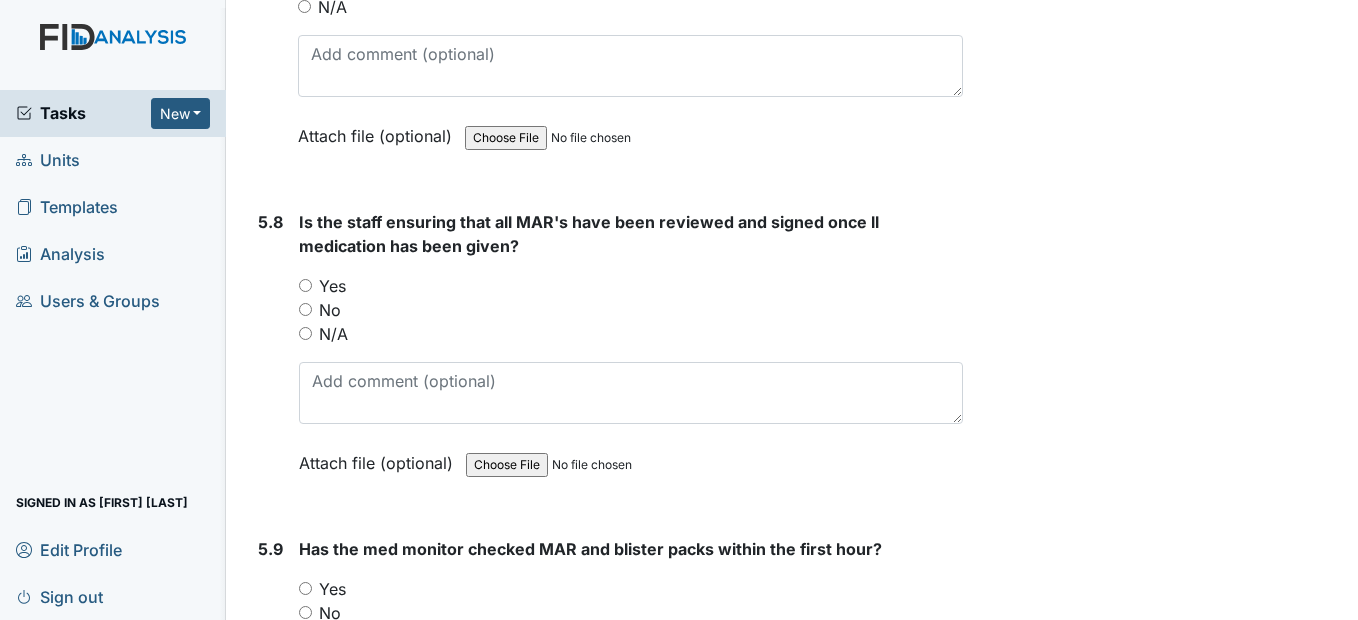 scroll, scrollTop: 11000, scrollLeft: 0, axis: vertical 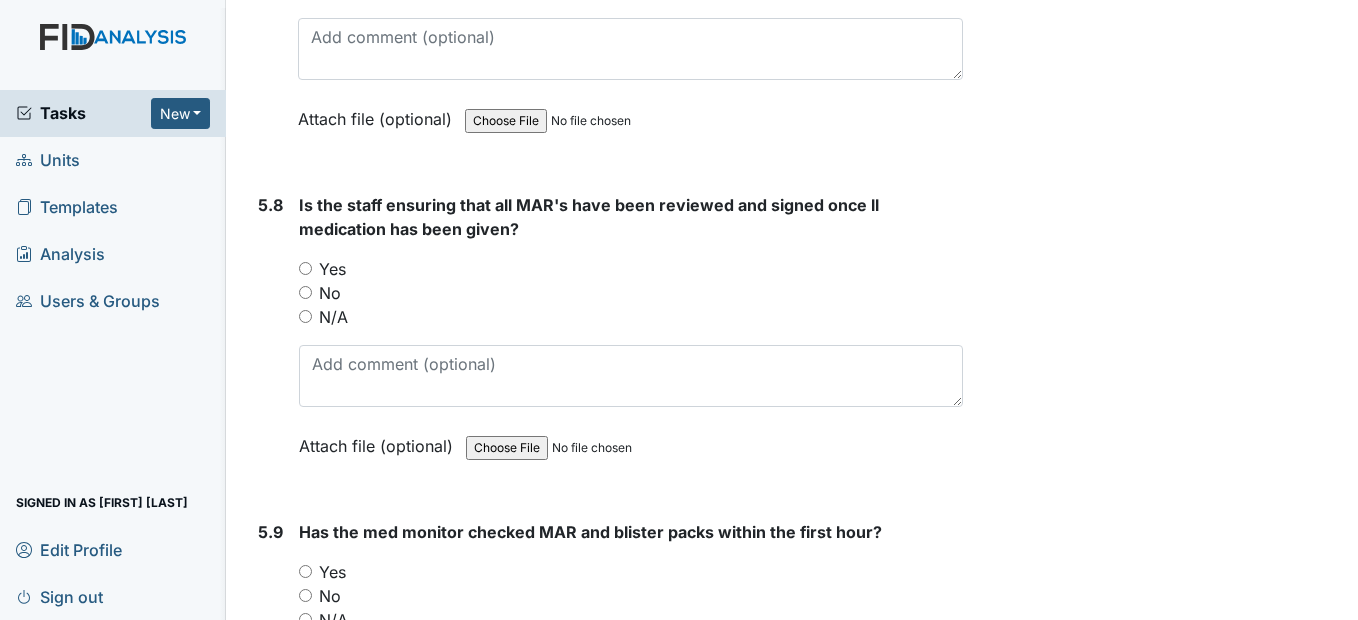 click on "Yes" at bounding box center [305, 268] 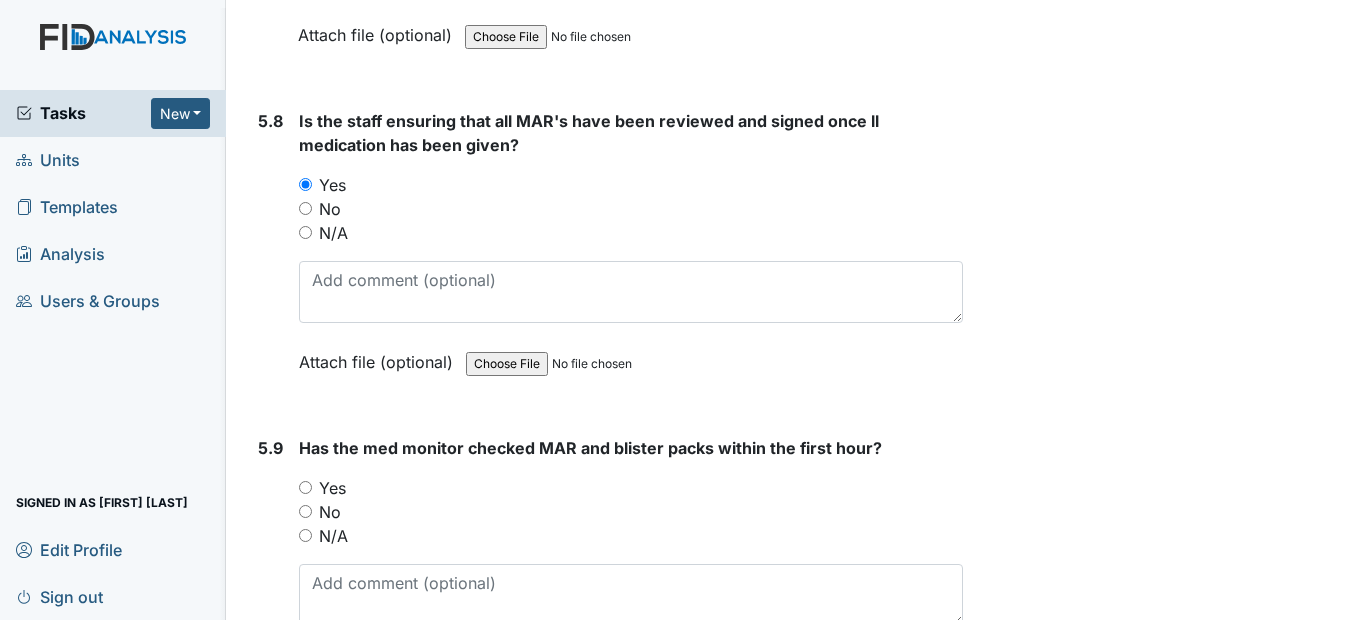 scroll, scrollTop: 11305, scrollLeft: 0, axis: vertical 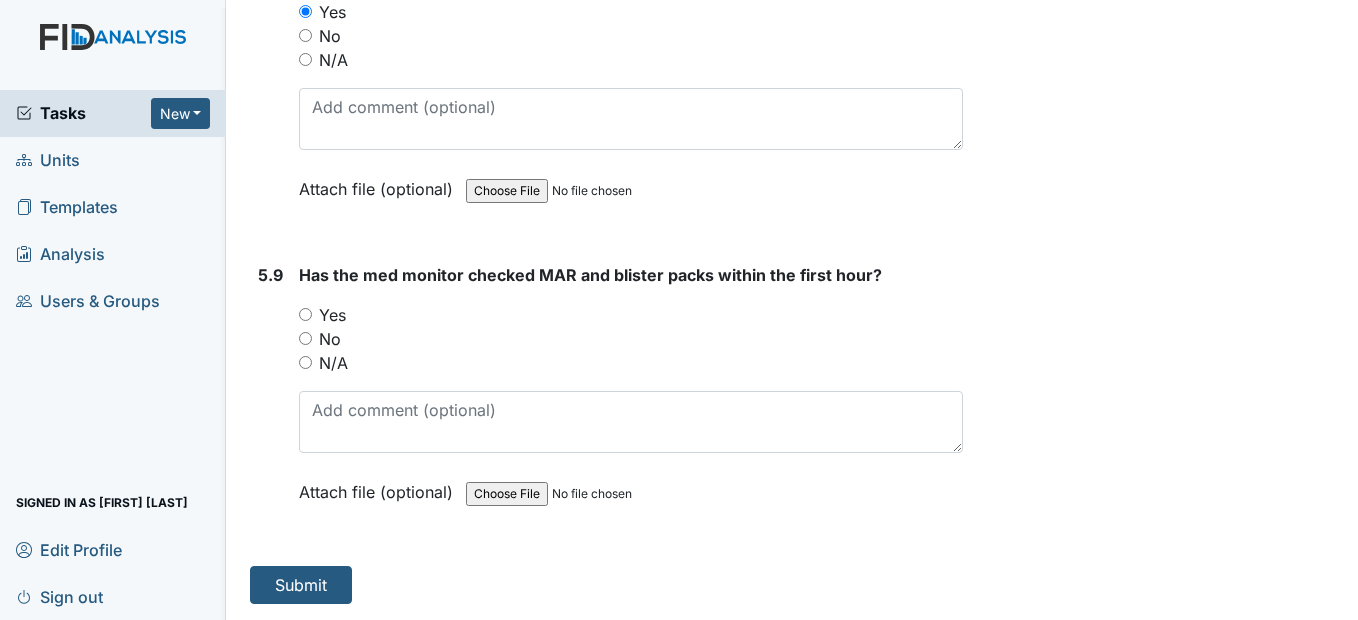 click on "Yes" at bounding box center [305, 314] 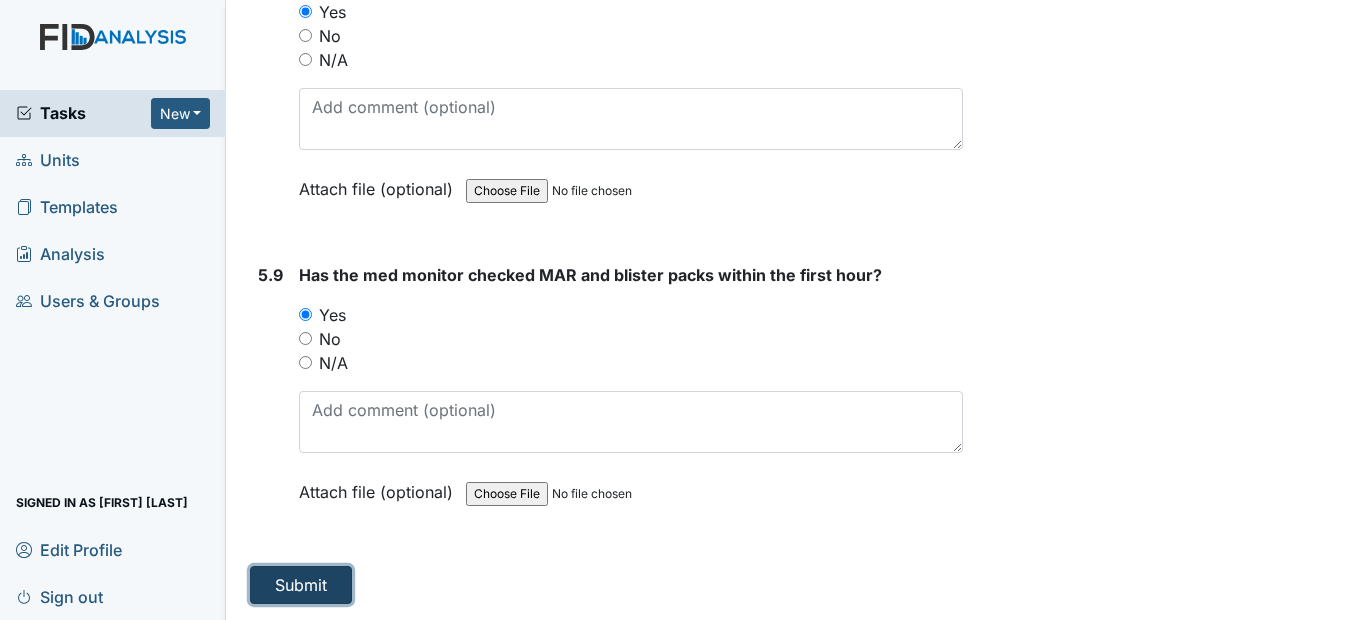 click on "Submit" at bounding box center [301, 585] 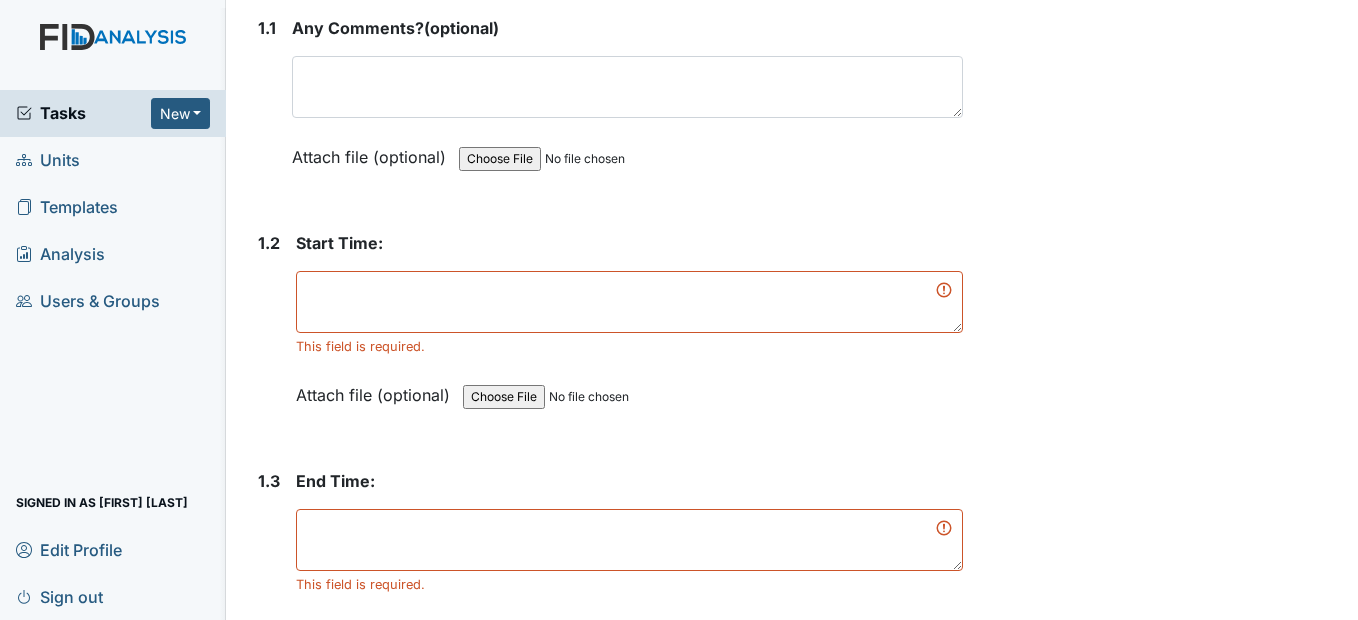 scroll, scrollTop: 251, scrollLeft: 0, axis: vertical 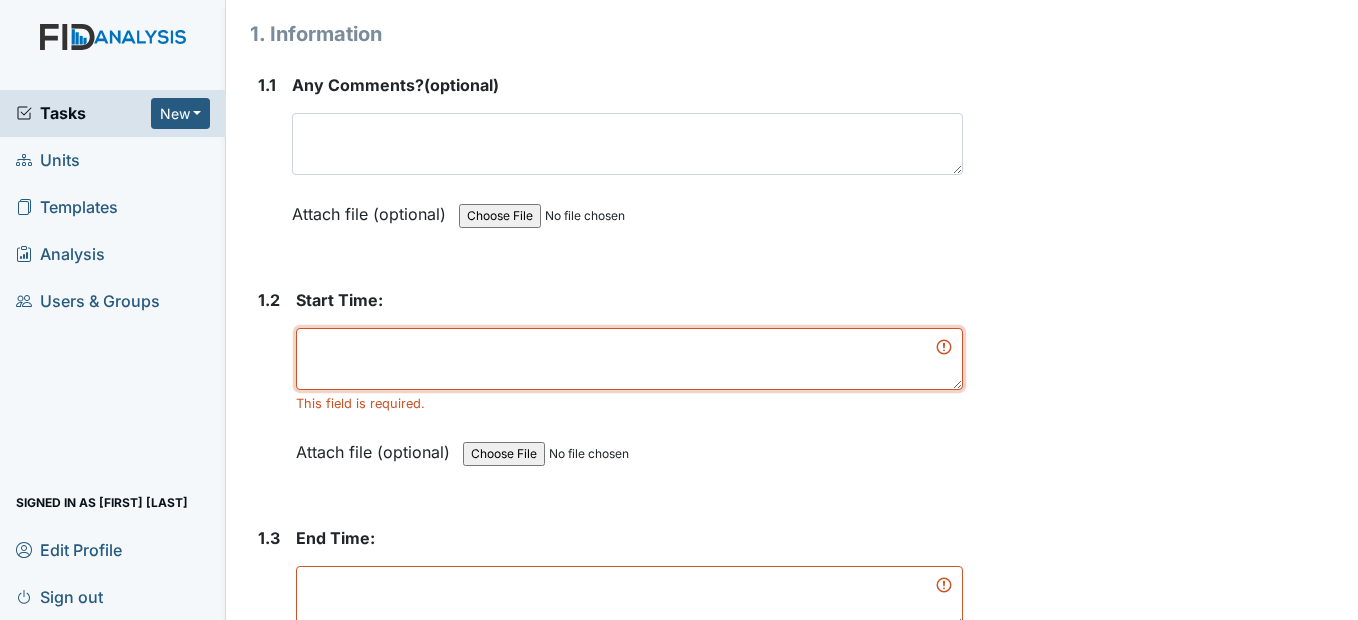 click at bounding box center [629, 359] 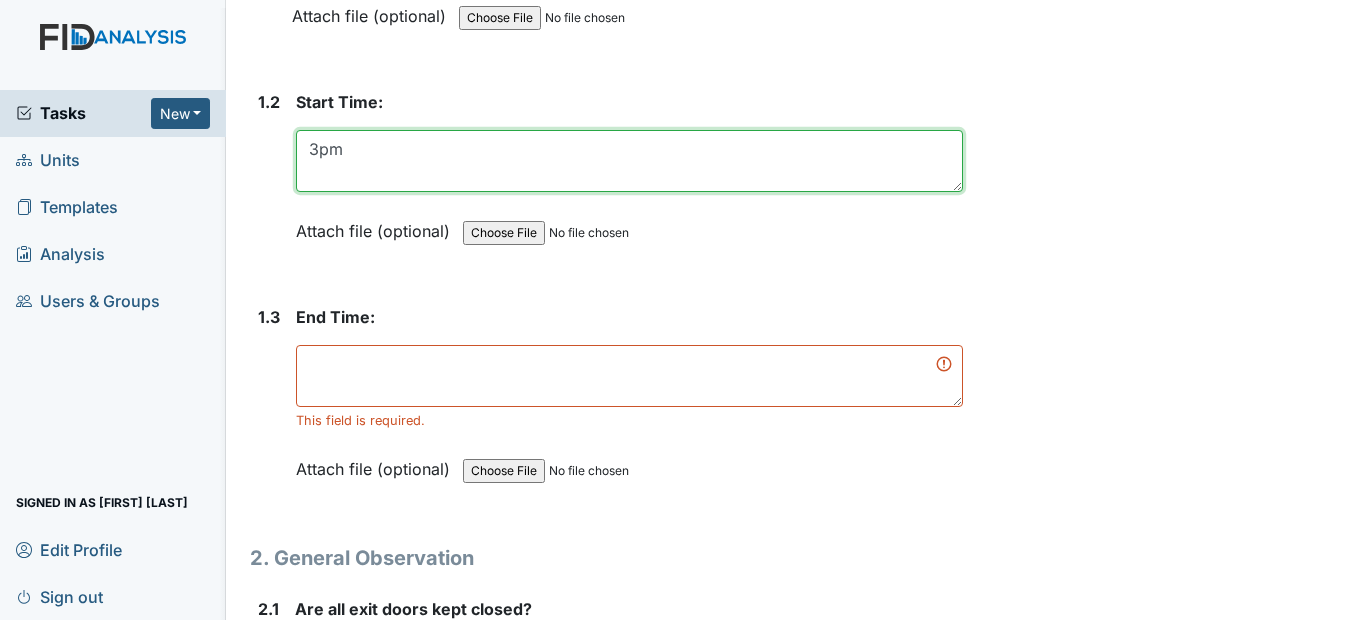scroll, scrollTop: 451, scrollLeft: 0, axis: vertical 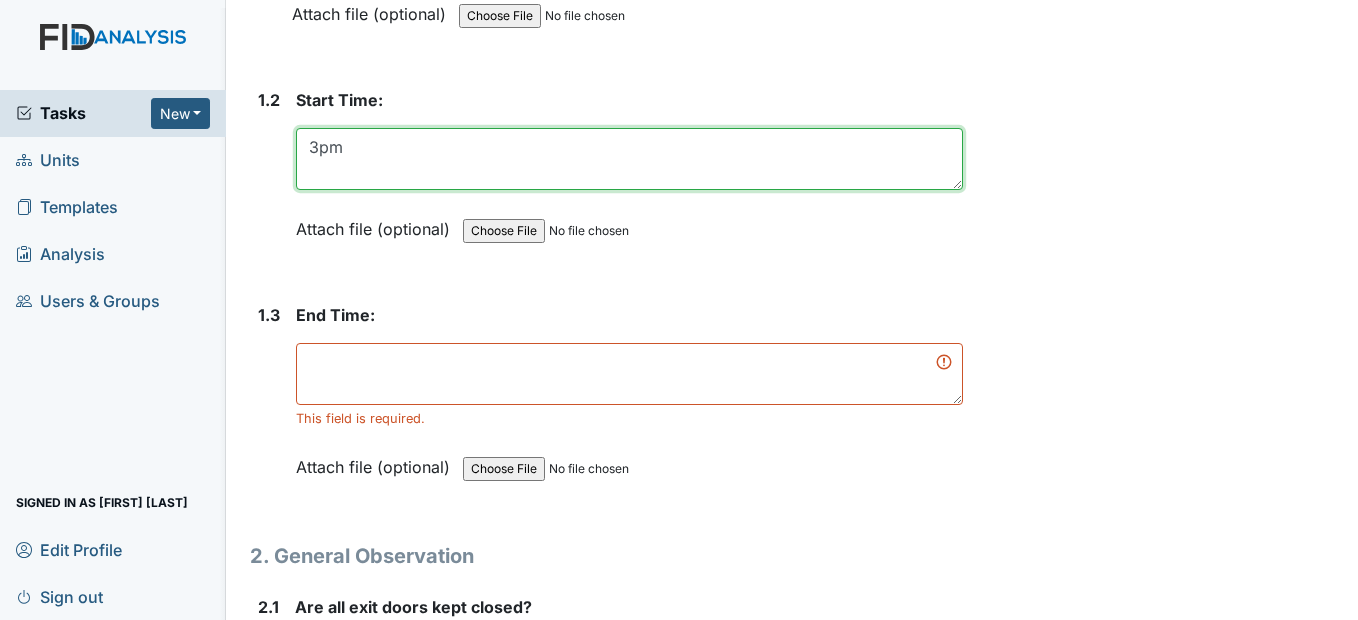 type on "3pm" 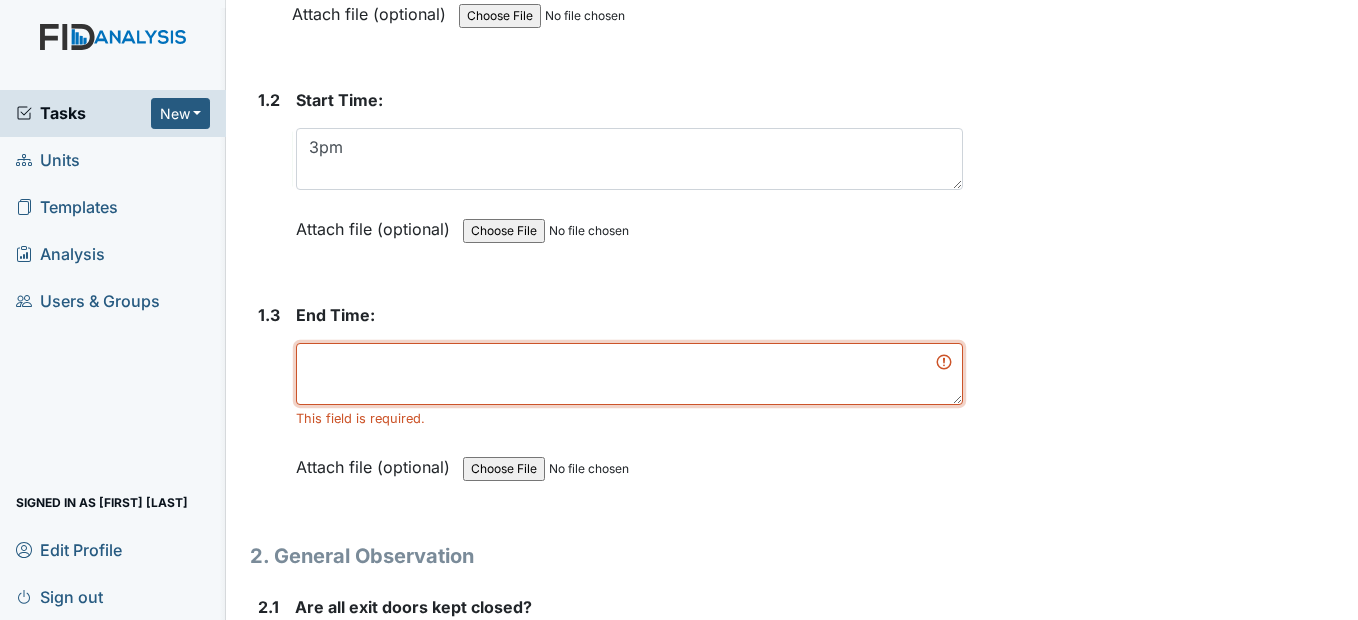 click at bounding box center [629, 374] 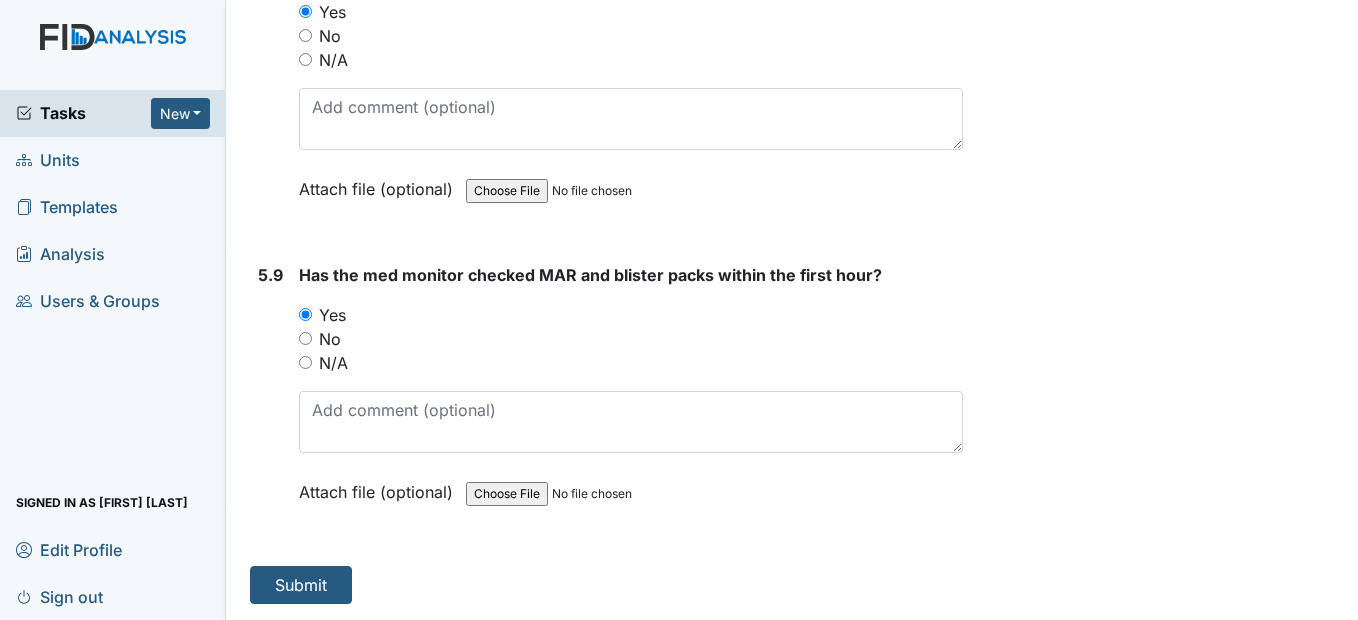 scroll, scrollTop: 11305, scrollLeft: 0, axis: vertical 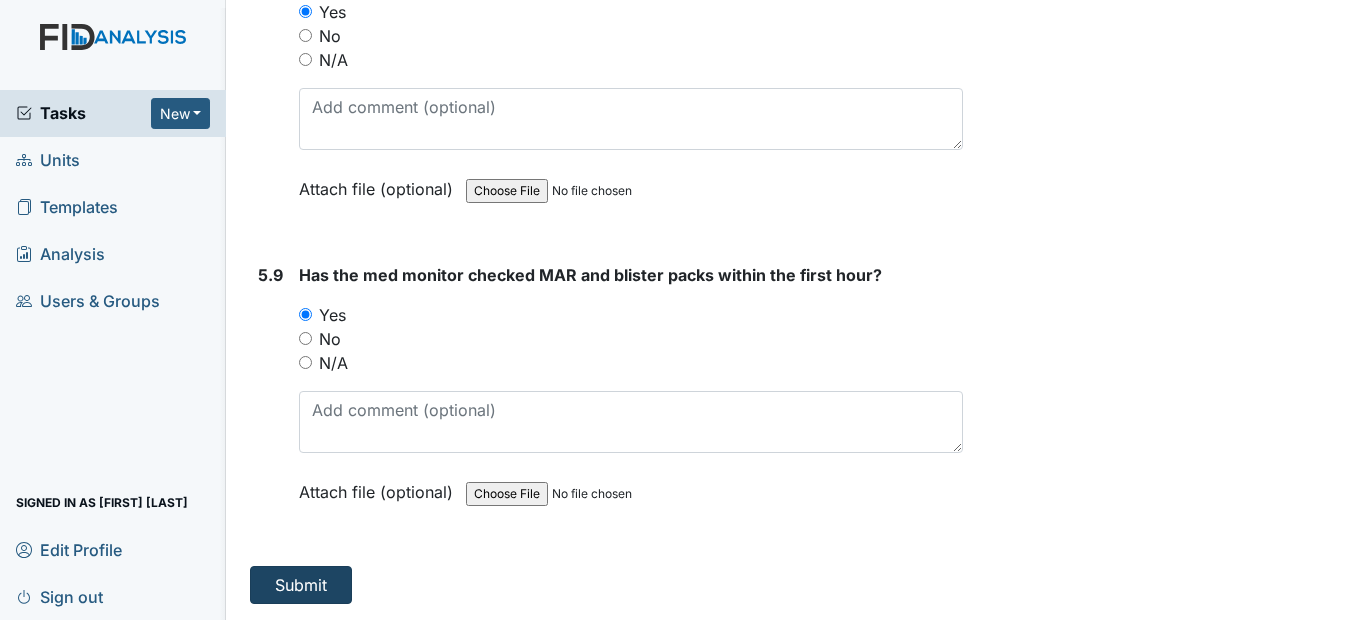 type on "9:30pm" 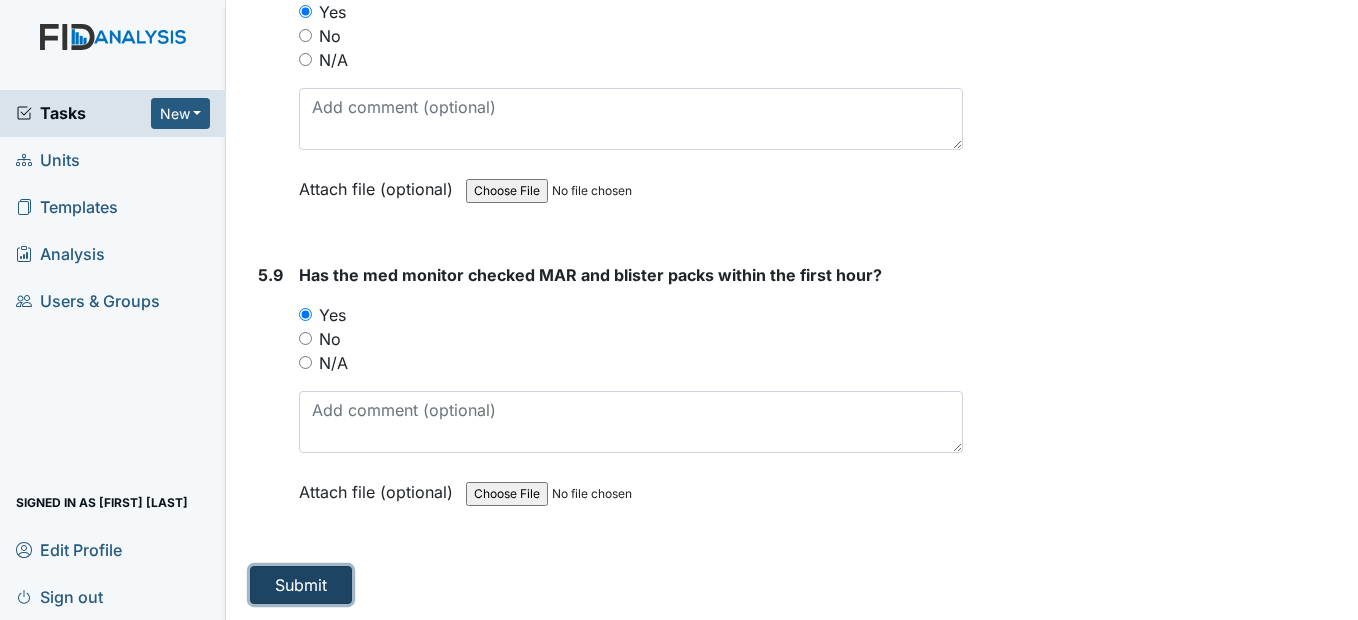 click on "Submit" at bounding box center [301, 585] 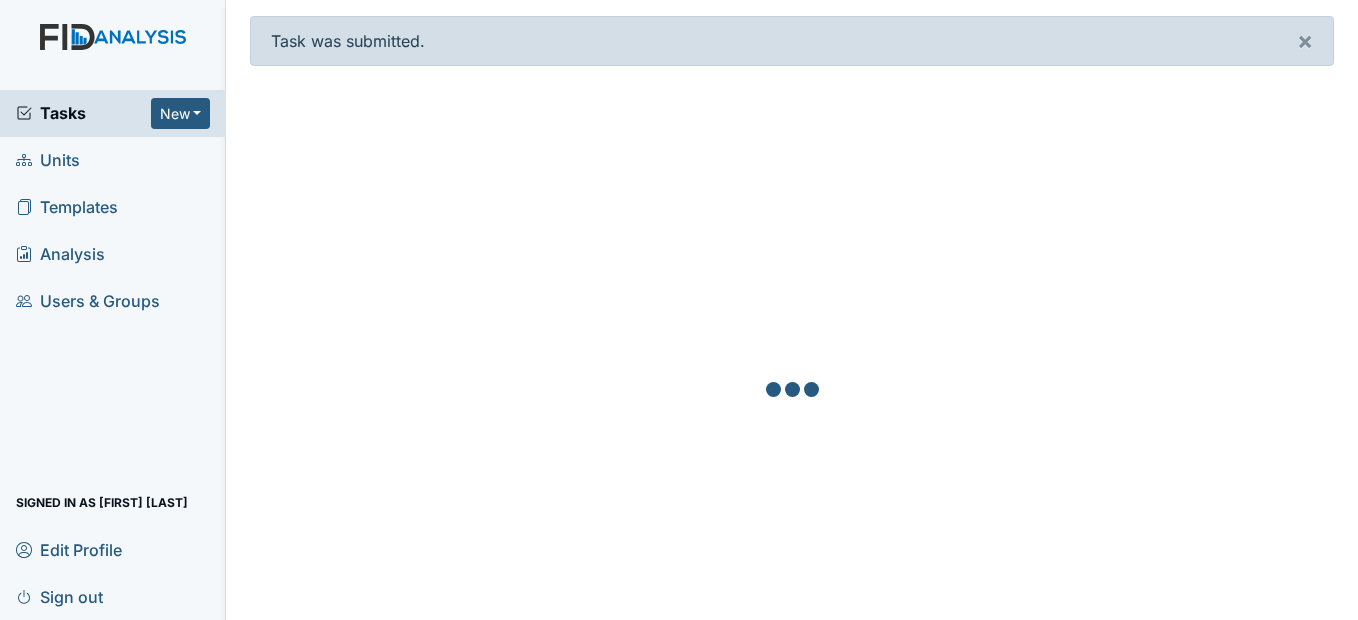 scroll, scrollTop: 0, scrollLeft: 0, axis: both 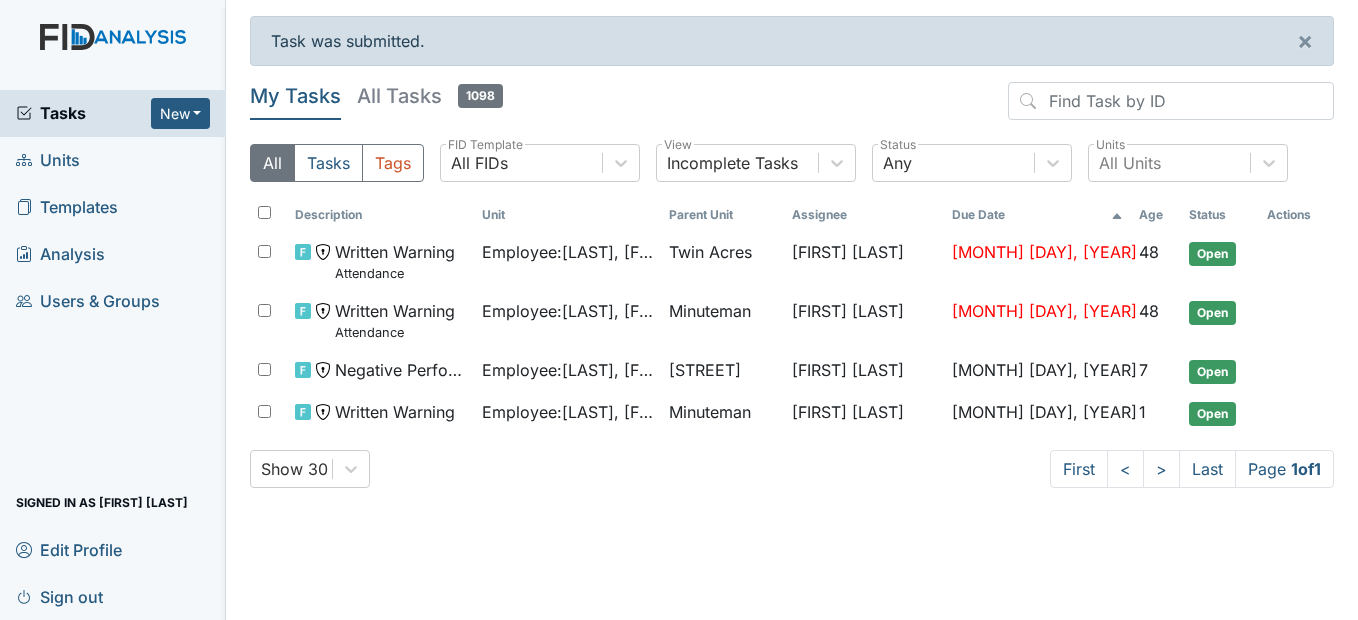 click on "Units" at bounding box center (48, 160) 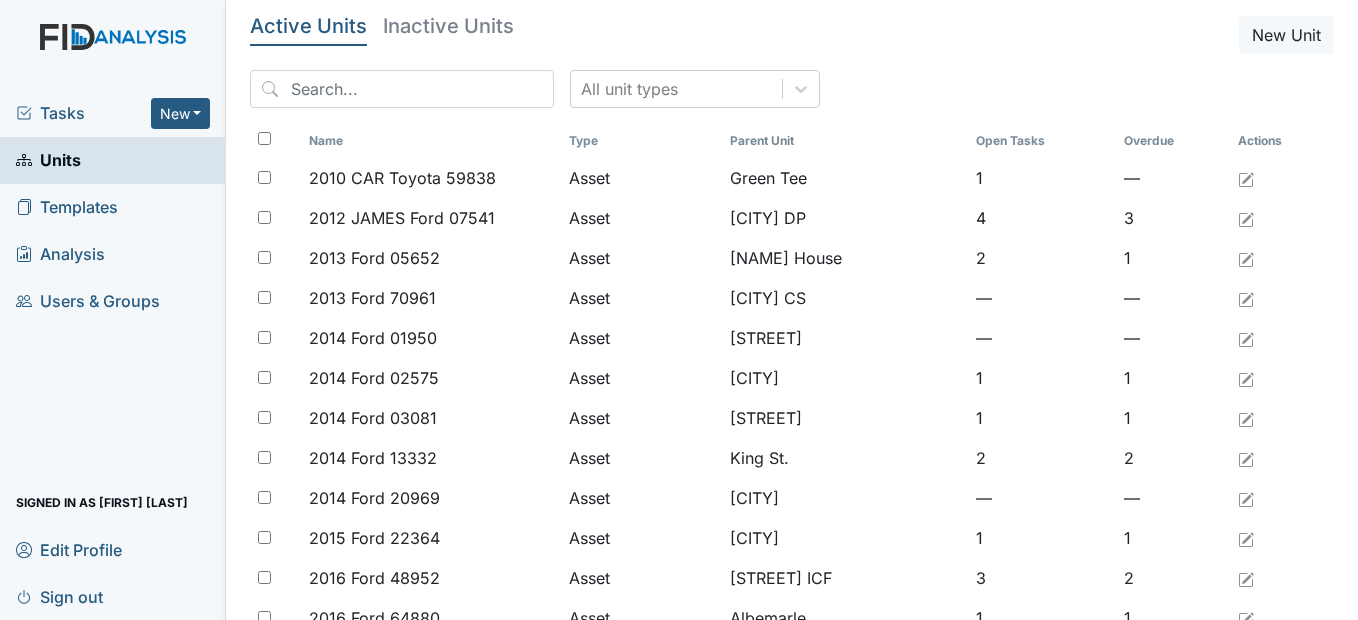 scroll, scrollTop: 0, scrollLeft: 0, axis: both 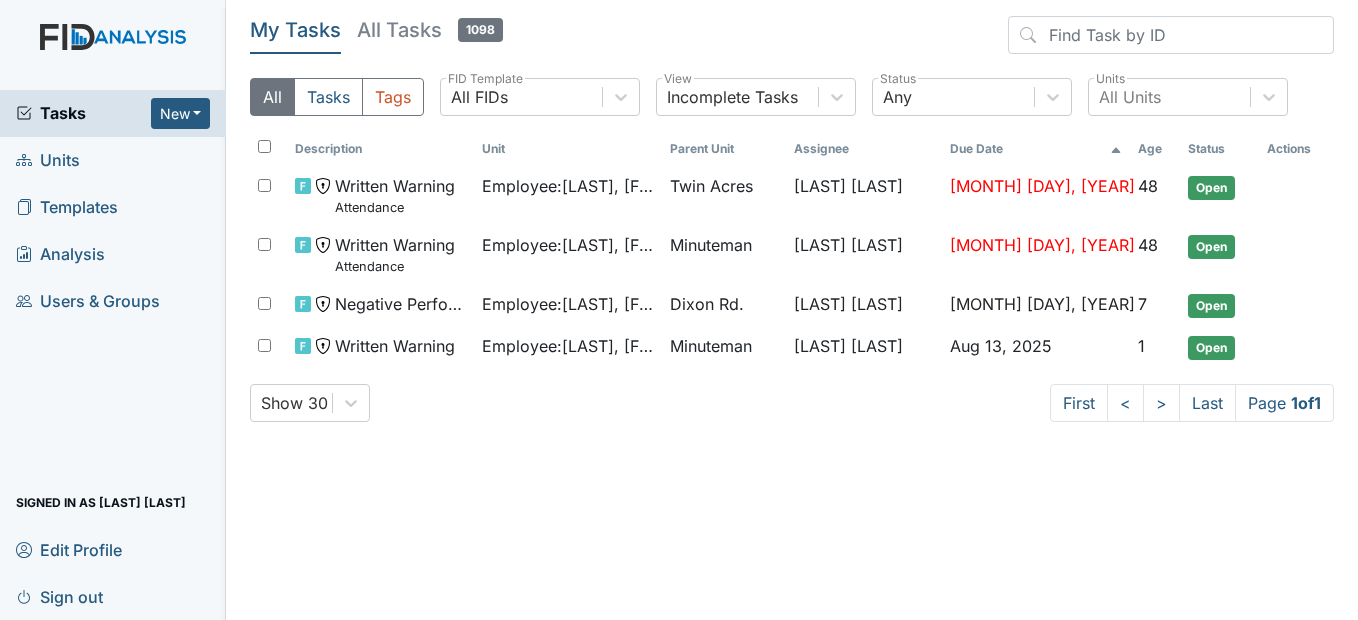 click on "Sign out" at bounding box center [59, 596] 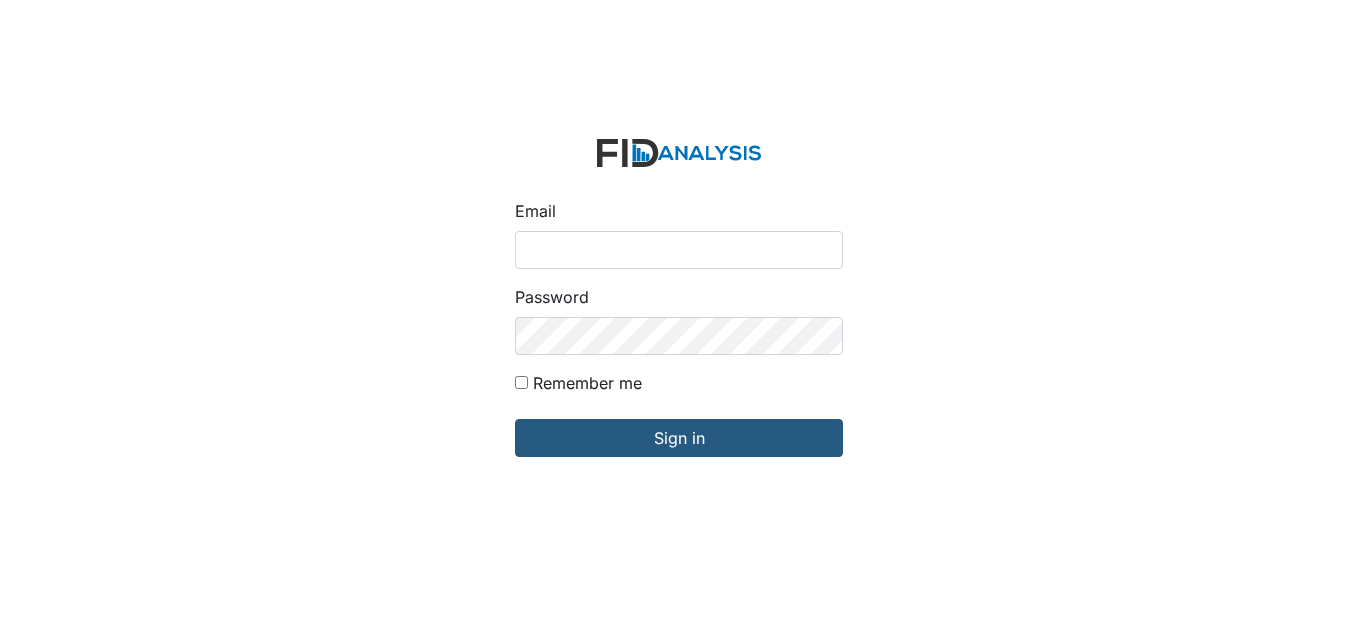 scroll, scrollTop: 0, scrollLeft: 0, axis: both 